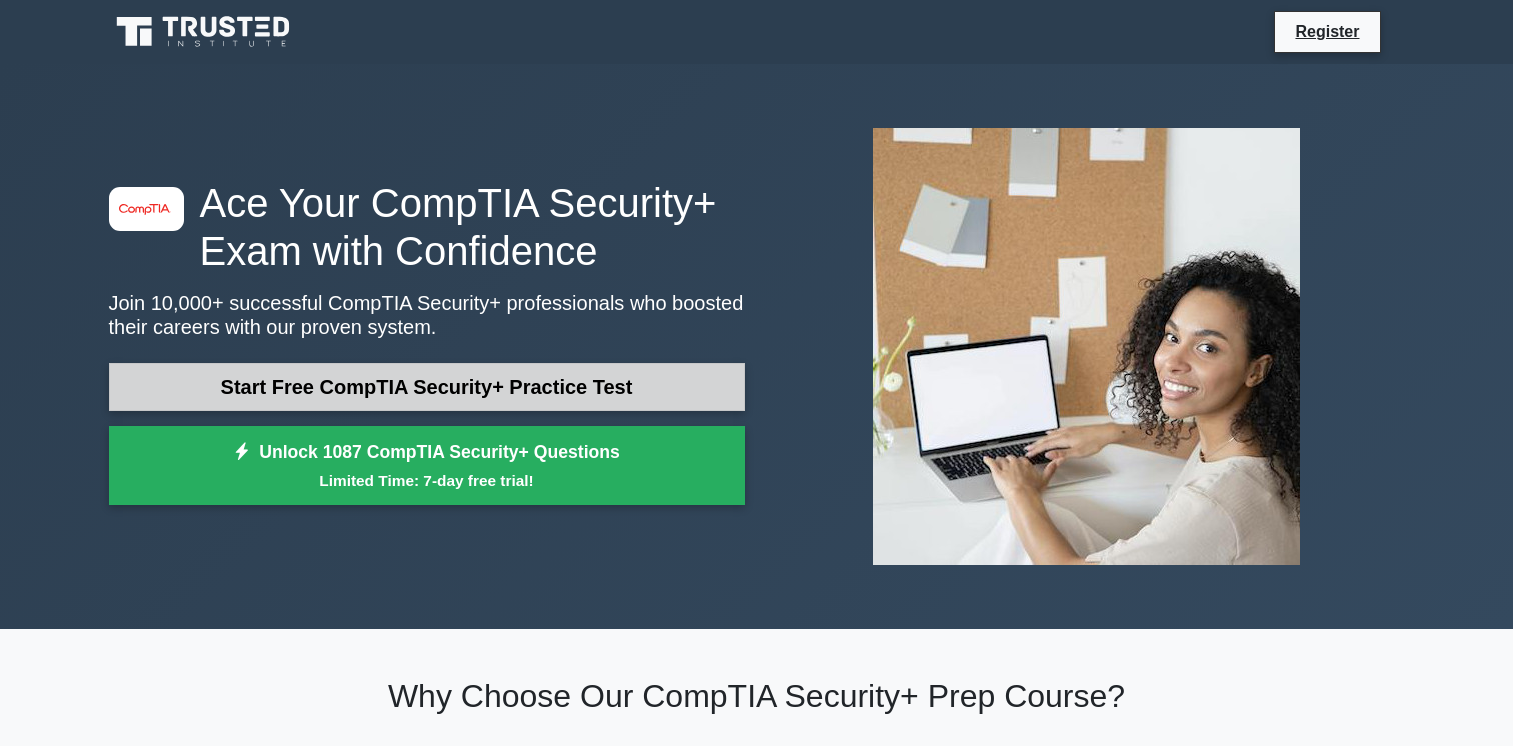 scroll, scrollTop: 0, scrollLeft: 0, axis: both 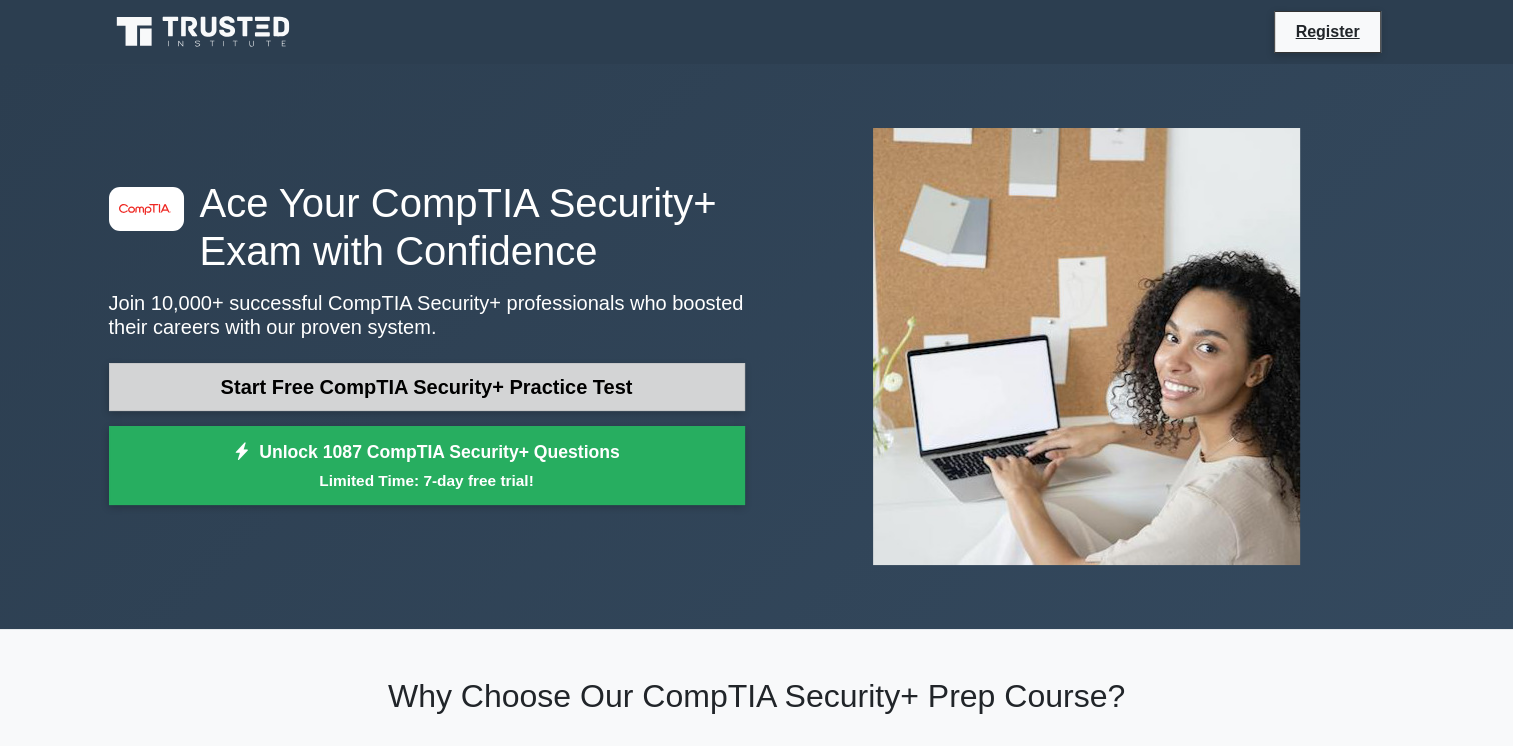 click on "Start Free CompTIA Security+ Practice Test" at bounding box center (427, 387) 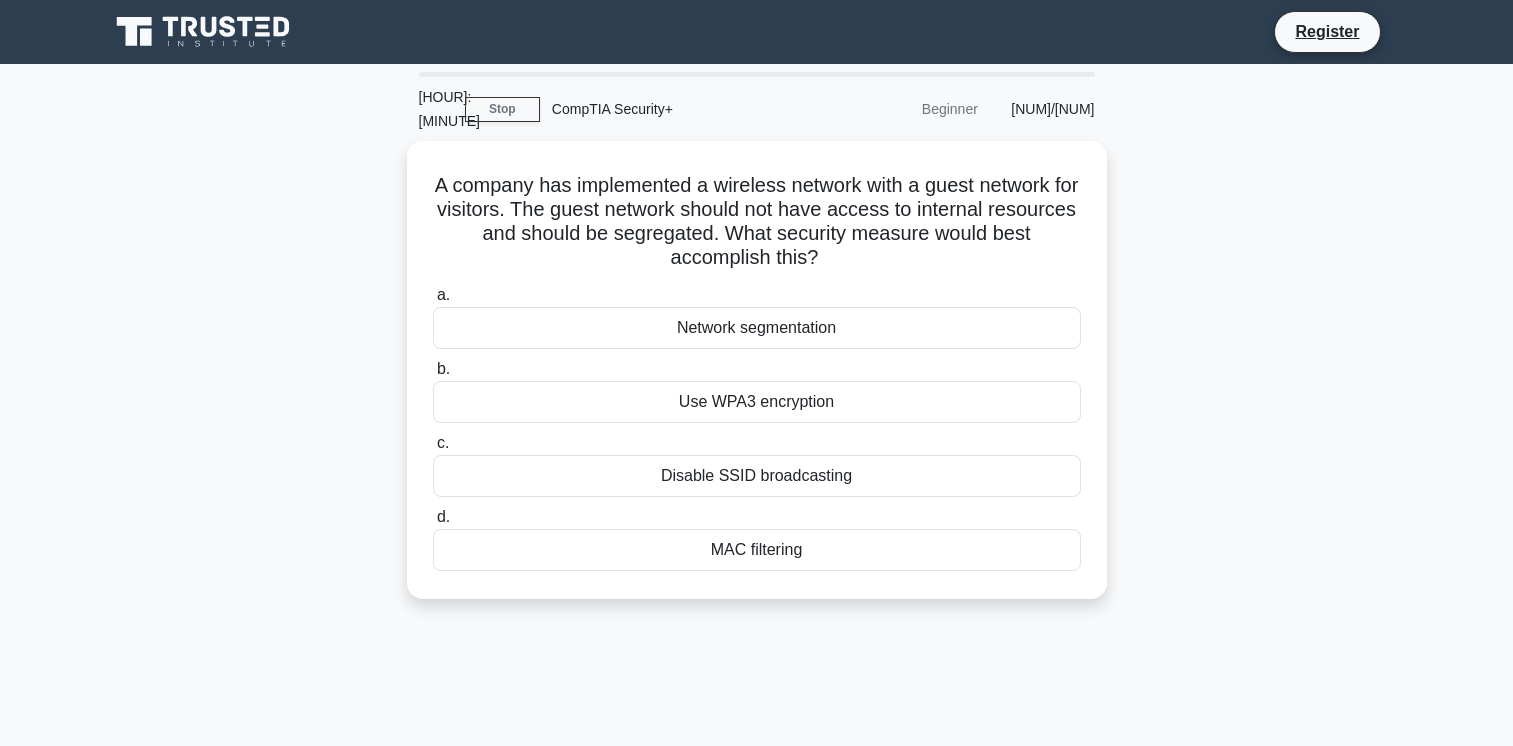 scroll, scrollTop: 0, scrollLeft: 0, axis: both 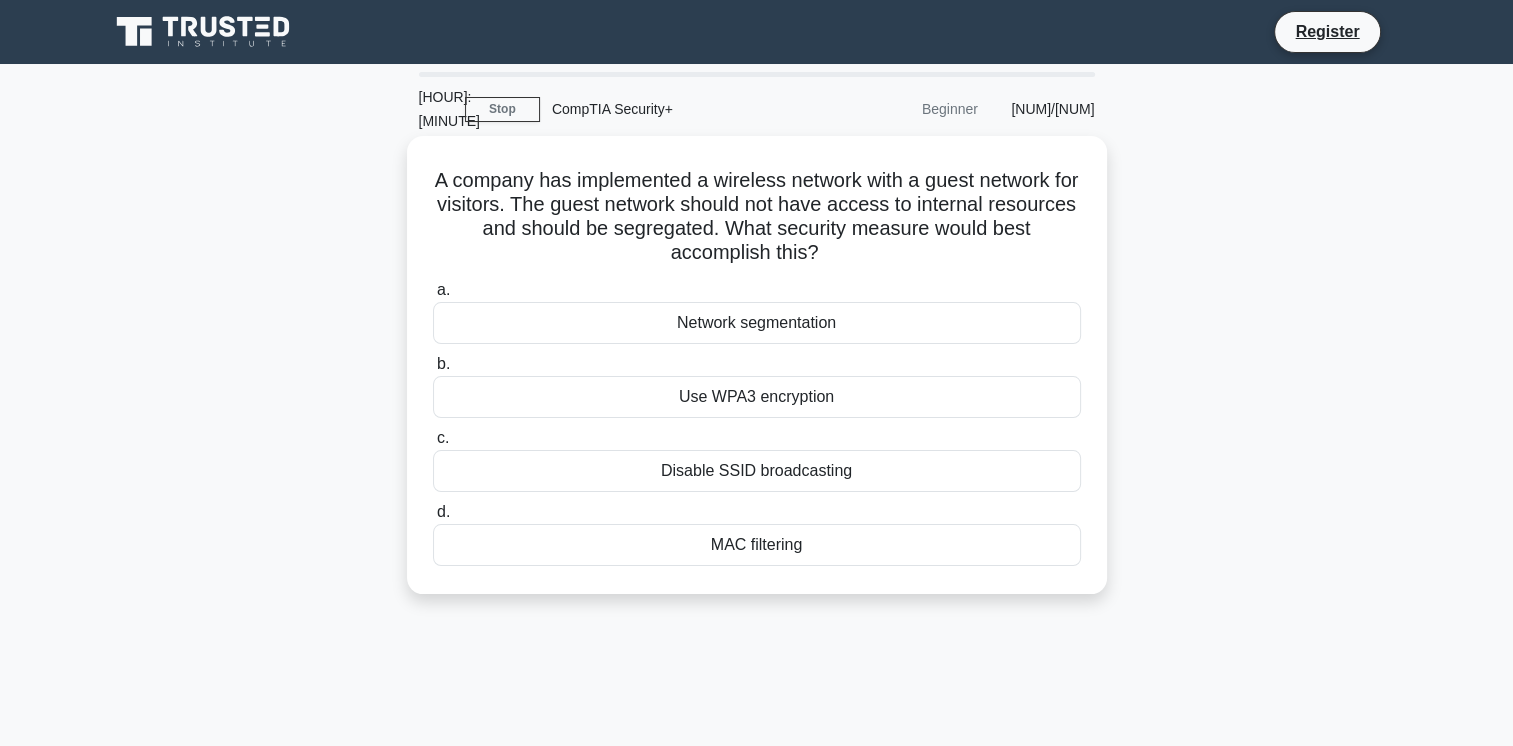 click on "Use WPA3 encryption" at bounding box center (757, 397) 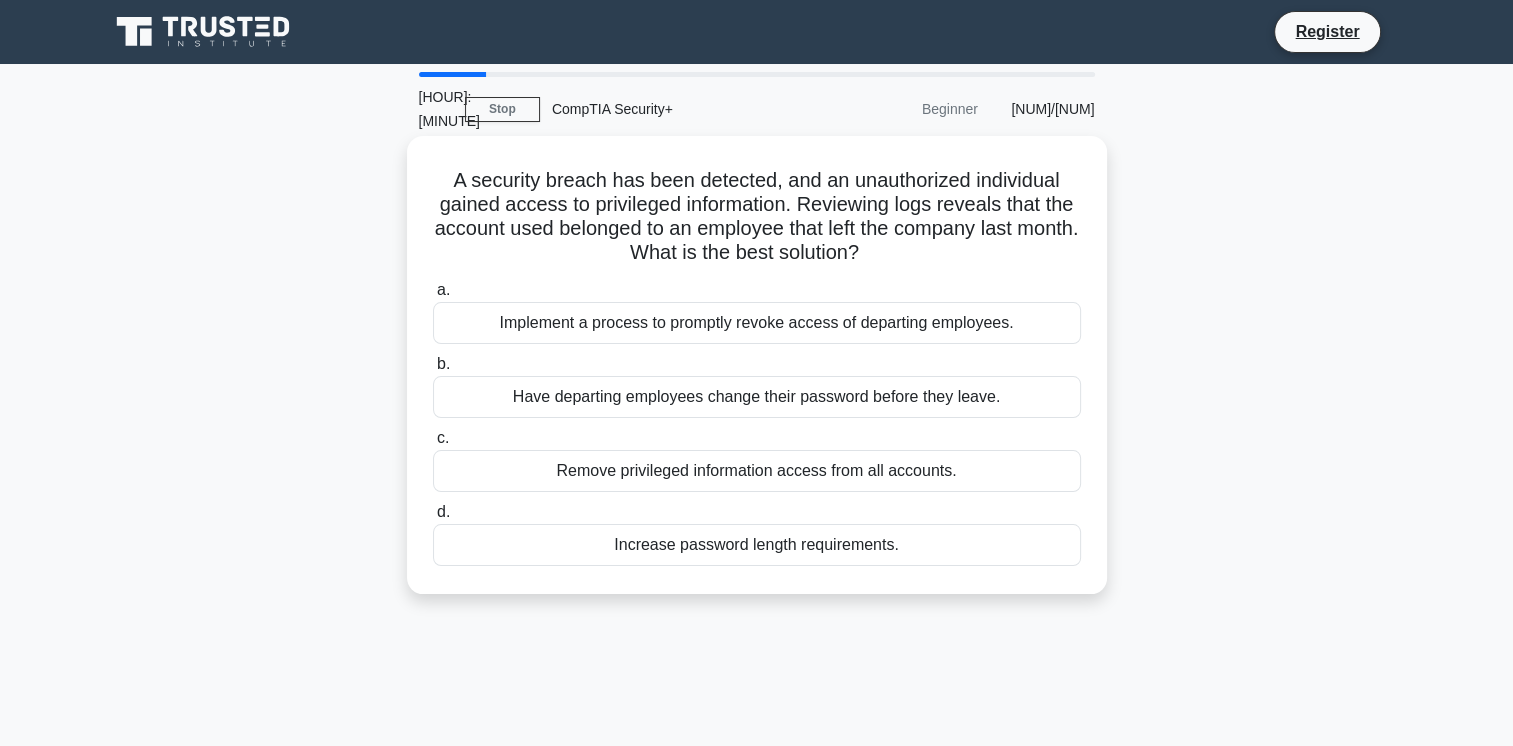 click on "Implement a process to promptly revoke access of departing employees." at bounding box center (757, 323) 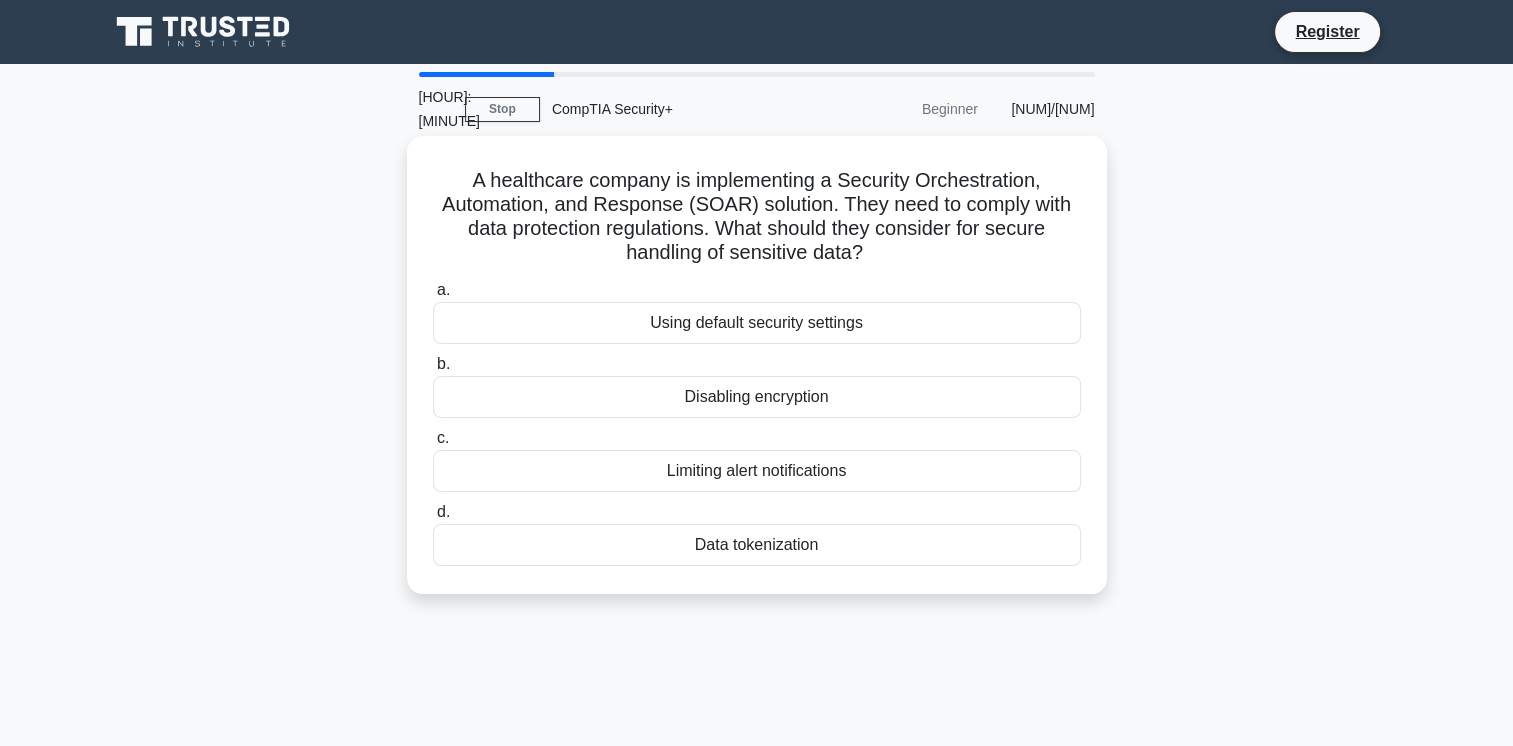 click on "Data tokenization" at bounding box center (757, 545) 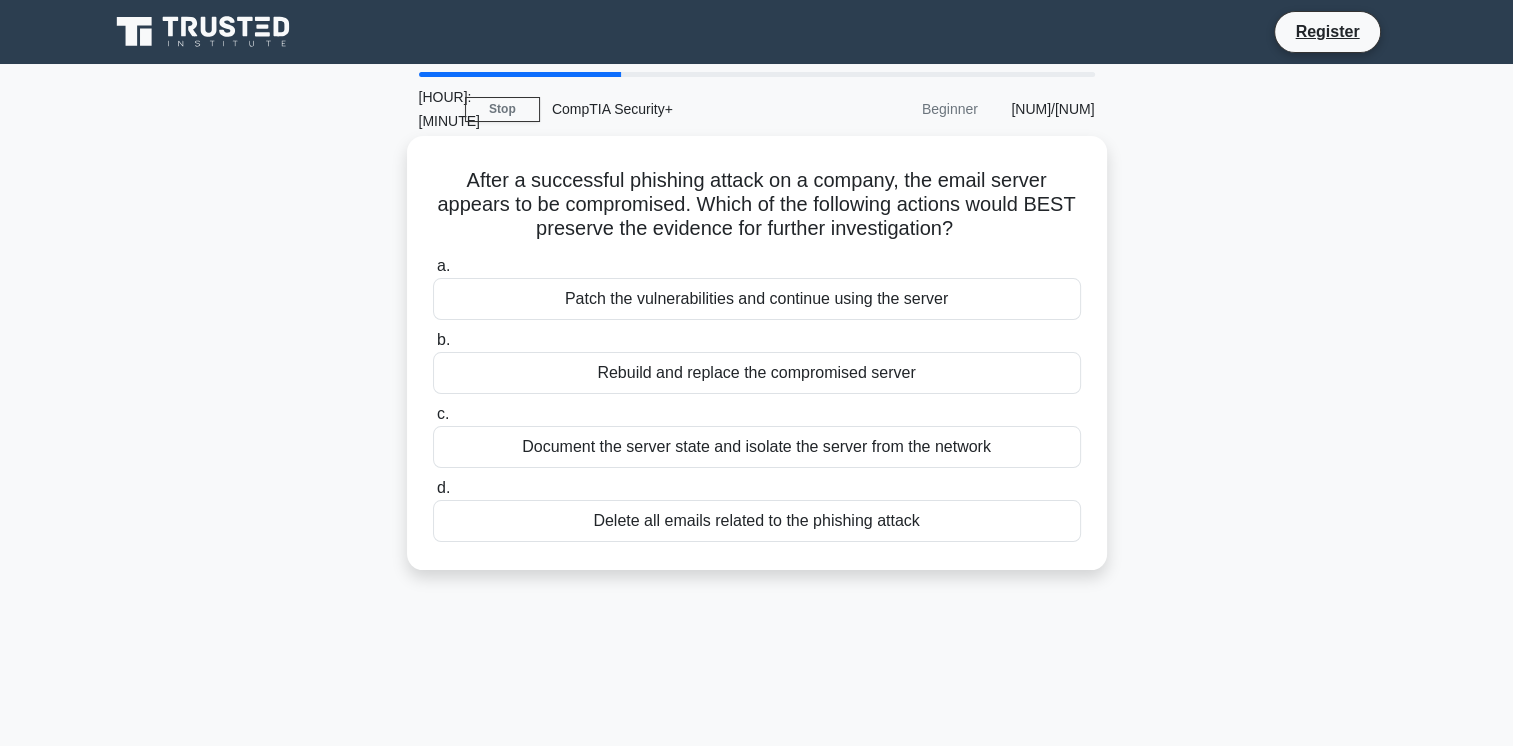 click on "Document the server state and isolate the server from the network" at bounding box center (757, 447) 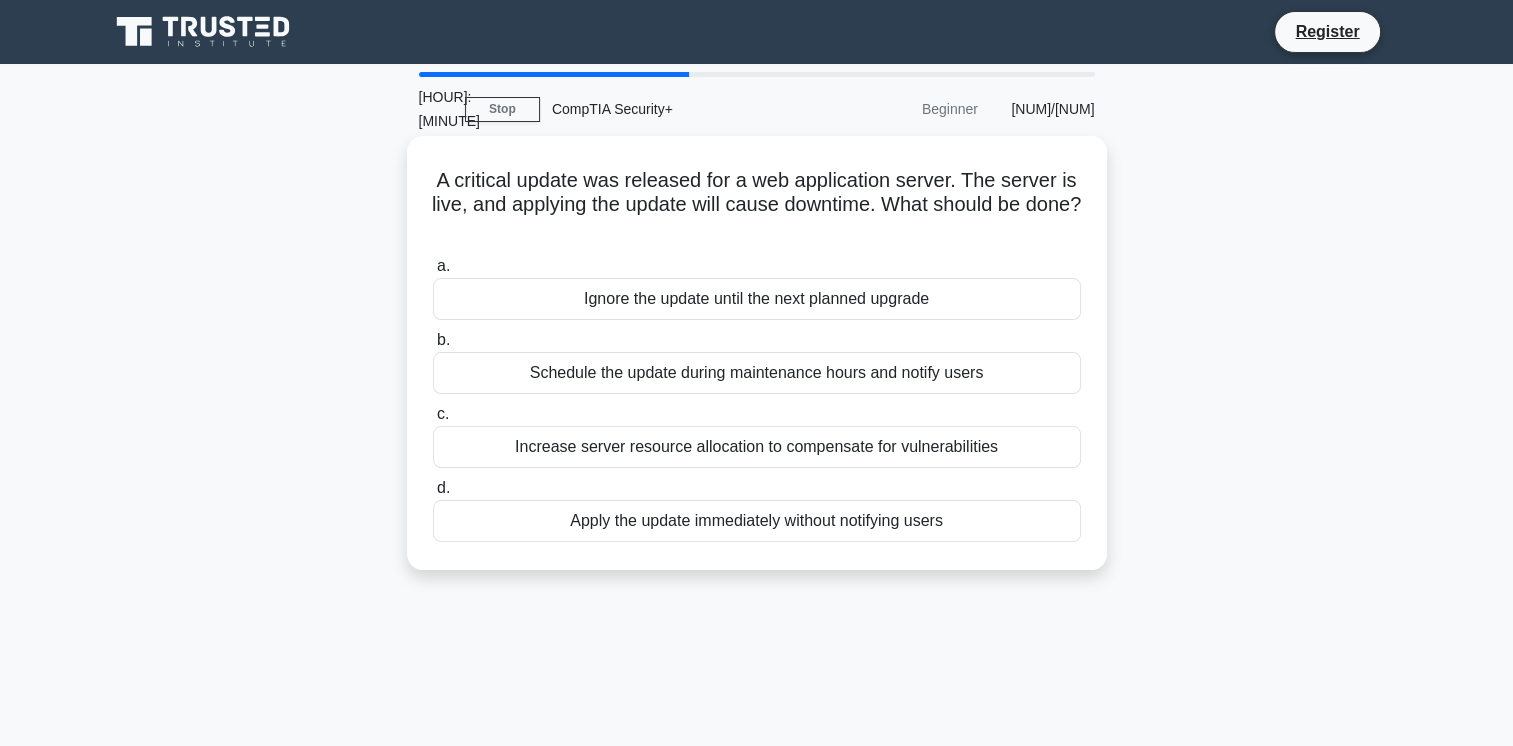 click on "Schedule the update during maintenance hours and notify users" at bounding box center (757, 373) 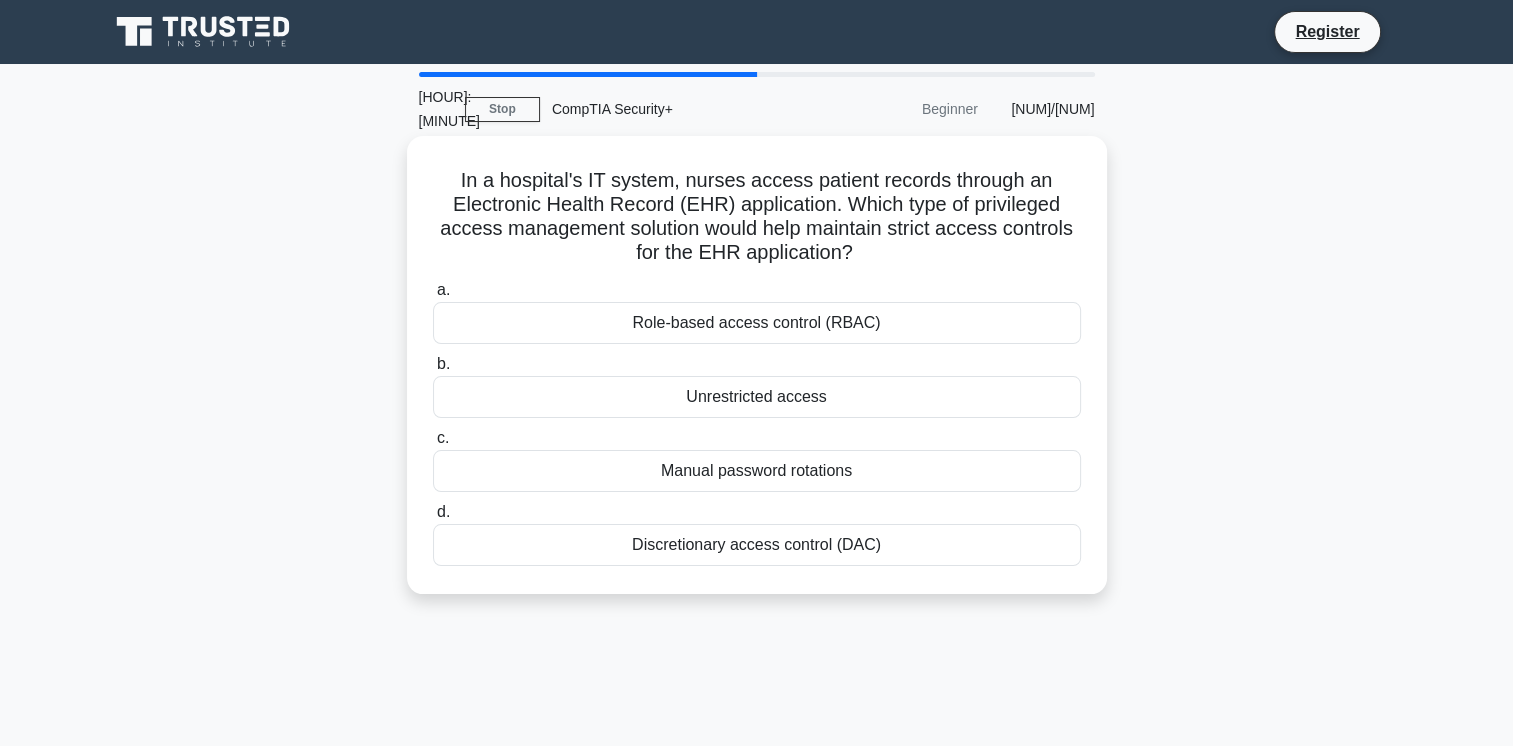 click on "Role-based access control (RBAC)" at bounding box center [757, 323] 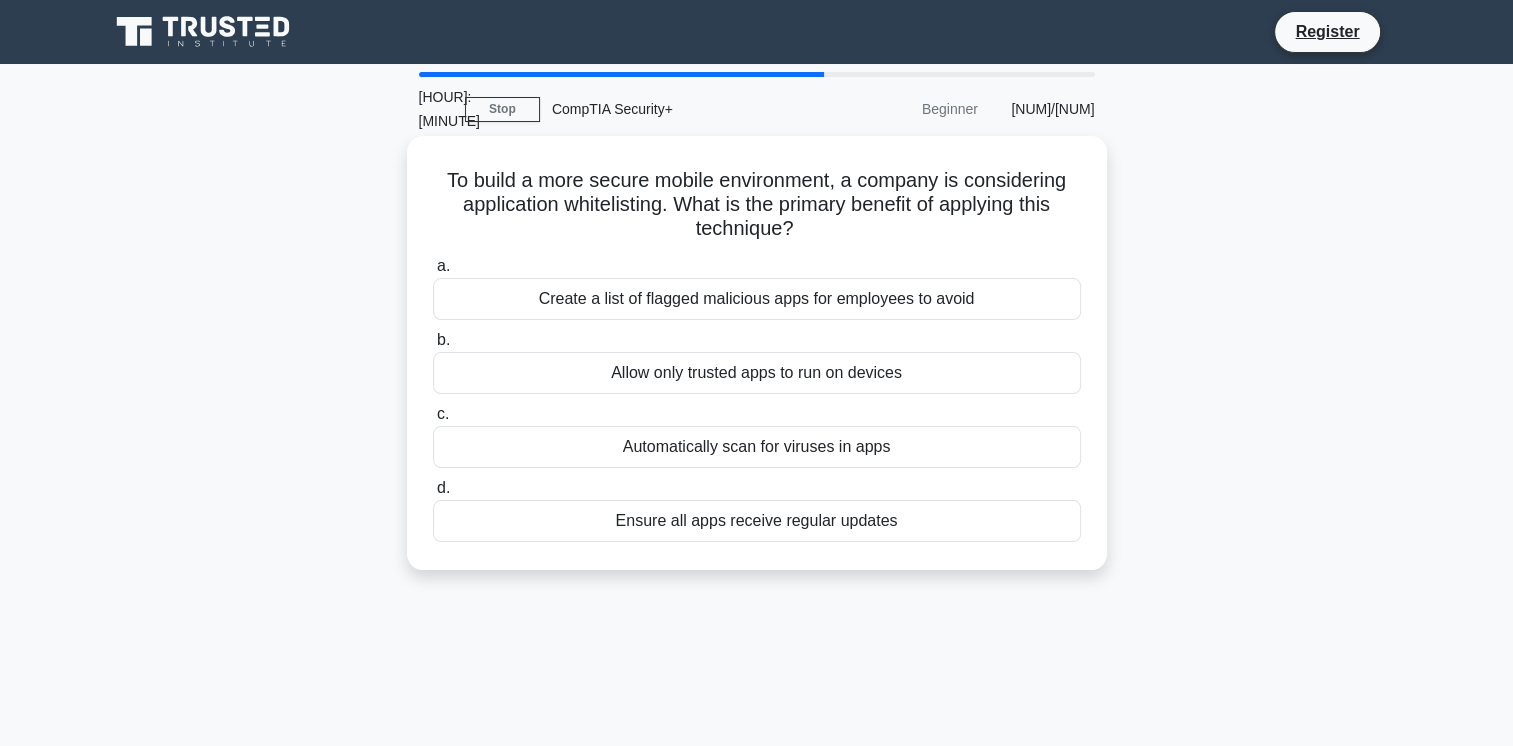 click on "Allow only trusted apps to run on devices" at bounding box center (757, 373) 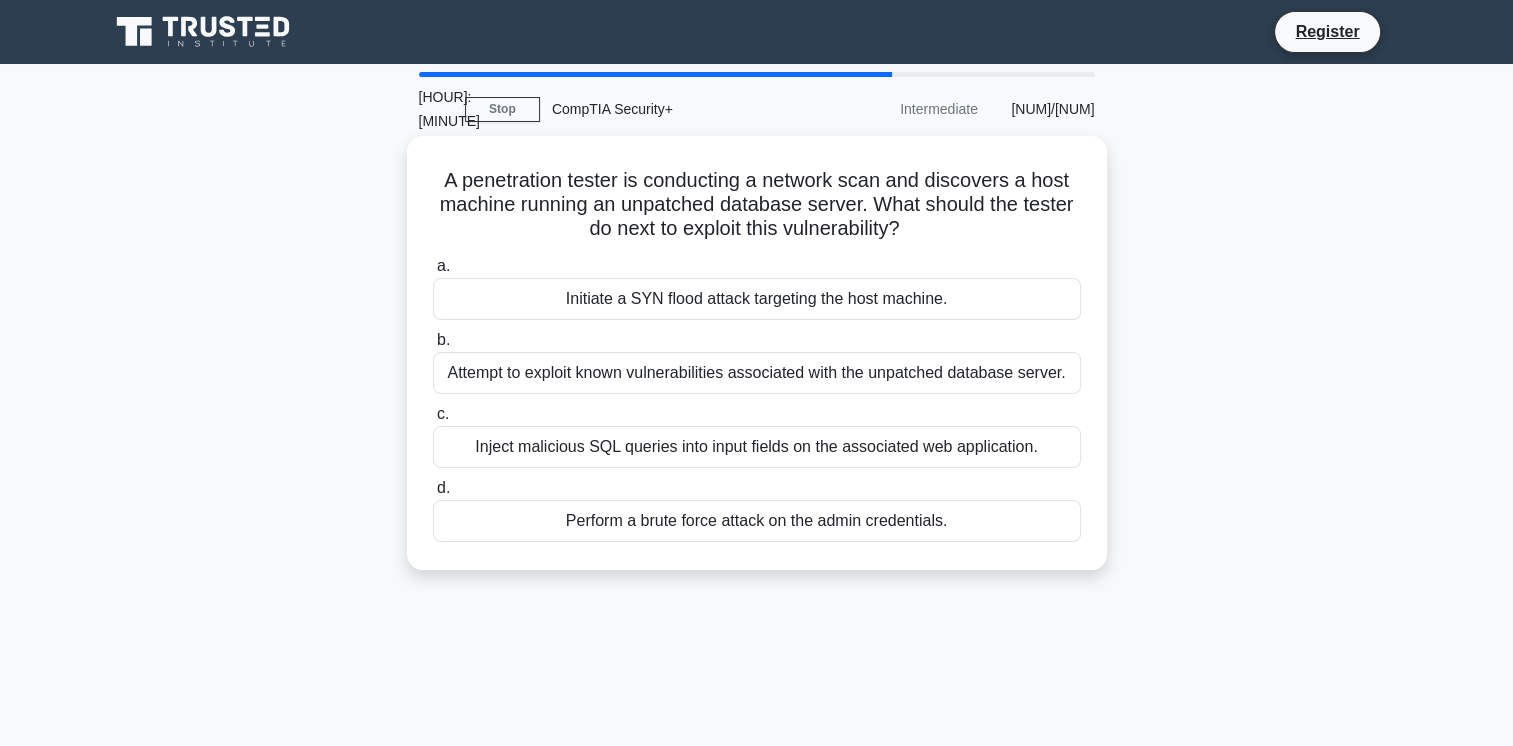 click on "Attempt to exploit known vulnerabilities associated with the unpatched database server." at bounding box center (757, 373) 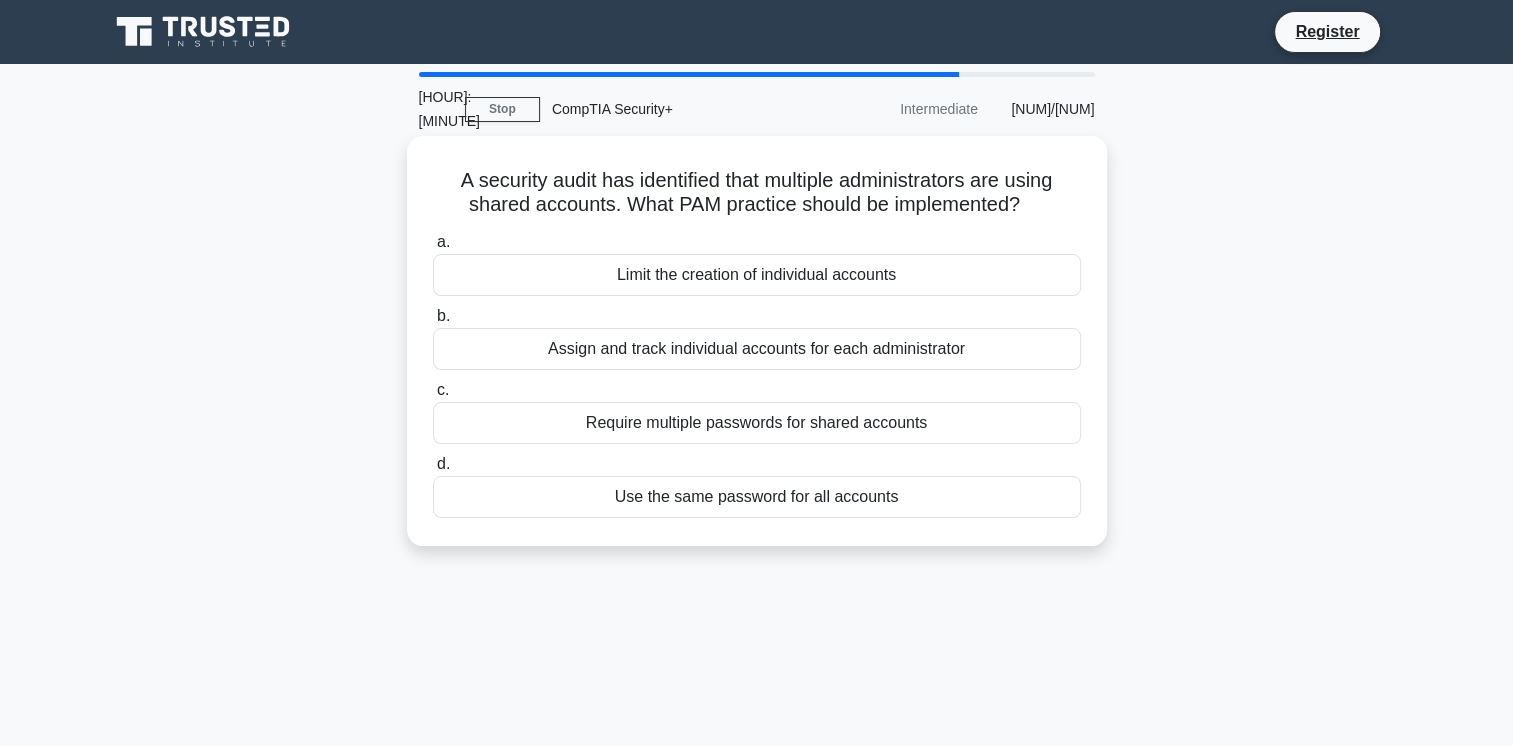 click on "Assign and track individual accounts for each administrator" at bounding box center (757, 349) 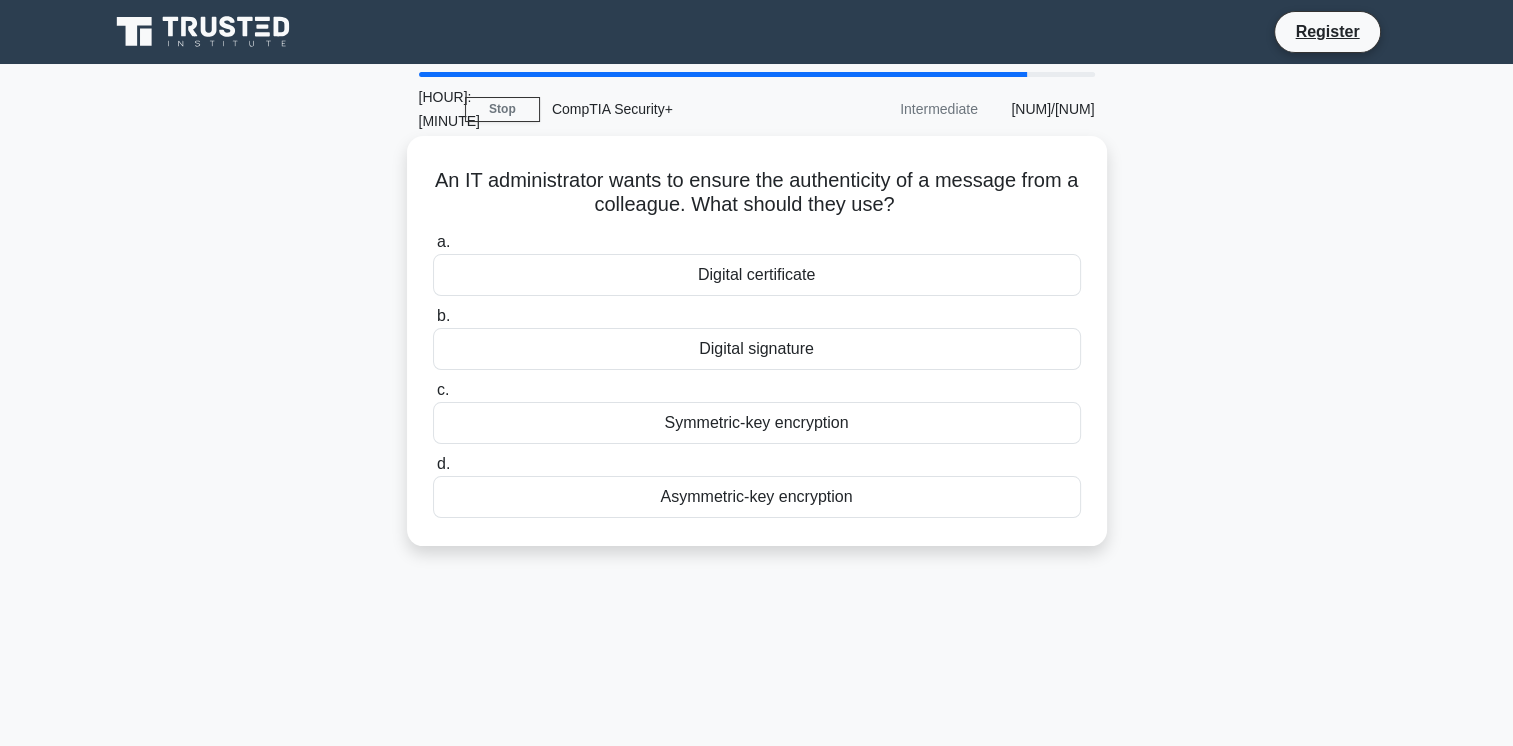 click on "Digital signature" at bounding box center (757, 349) 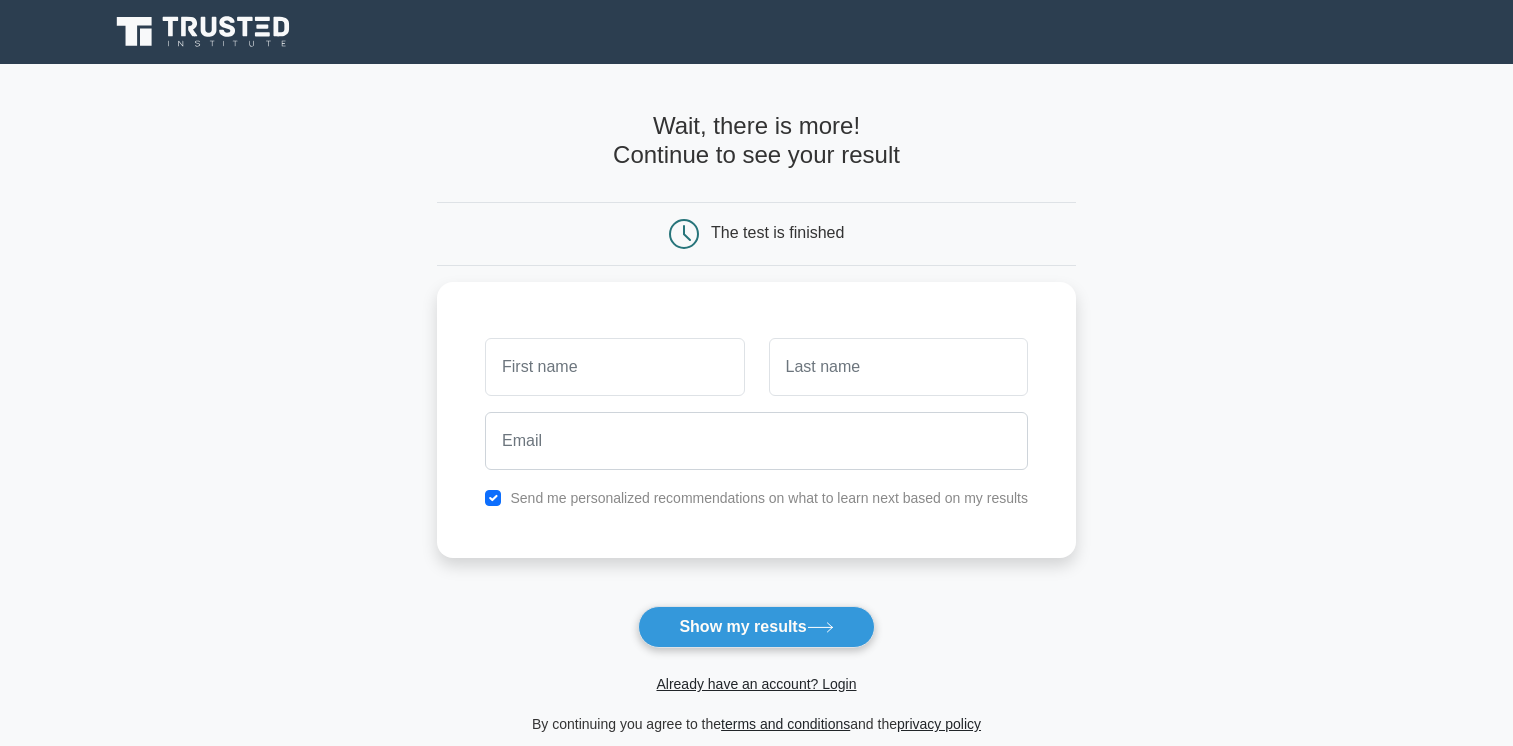 scroll, scrollTop: 0, scrollLeft: 0, axis: both 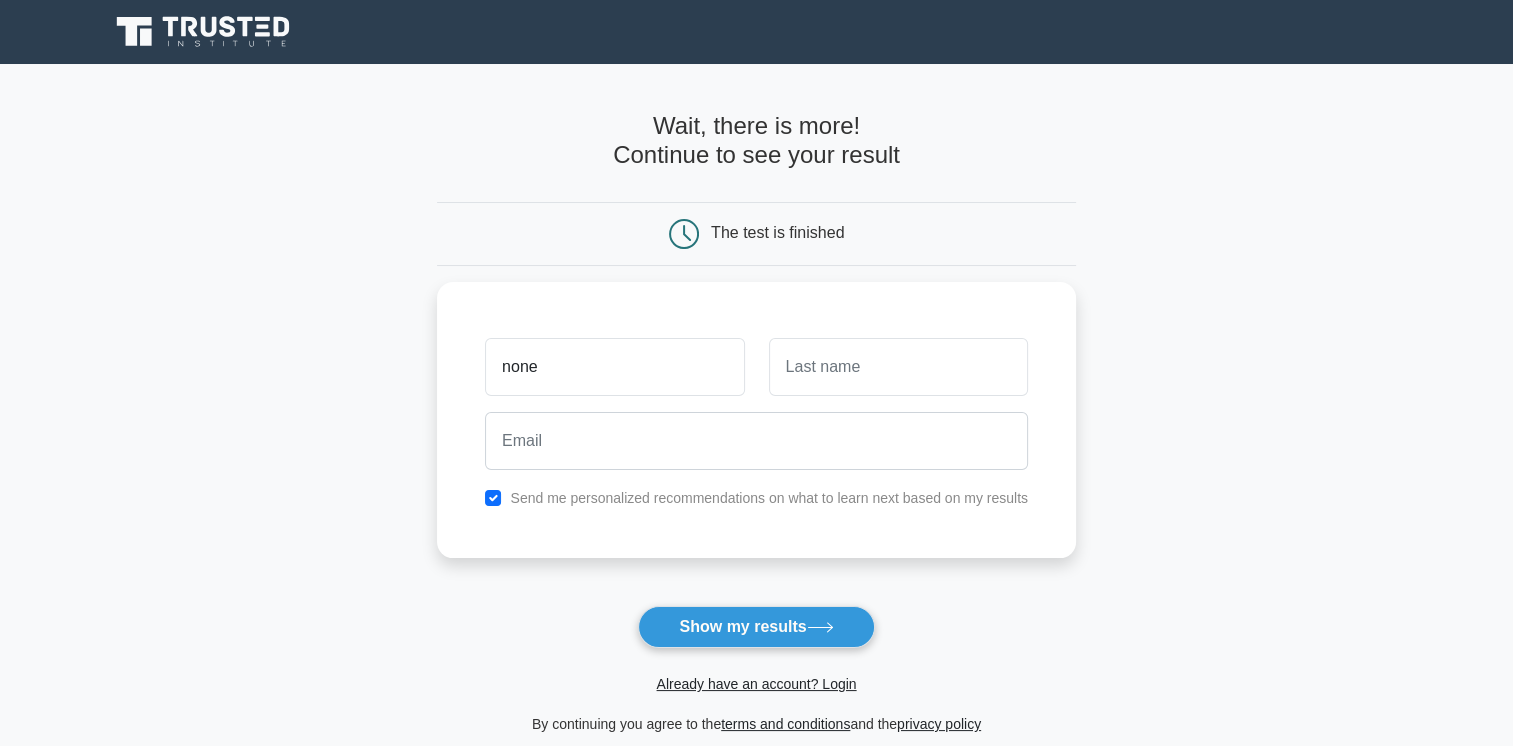 type on "none" 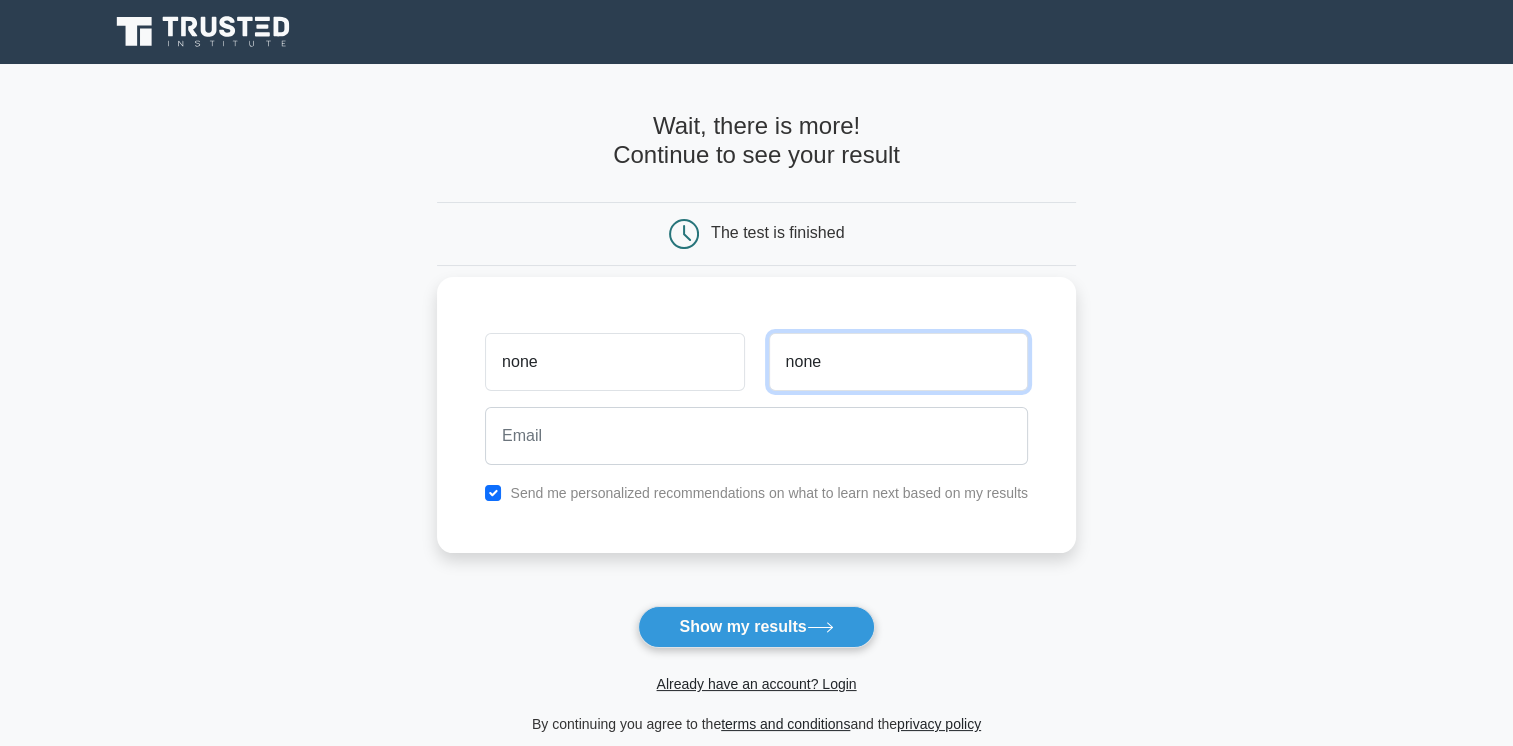 type on "none" 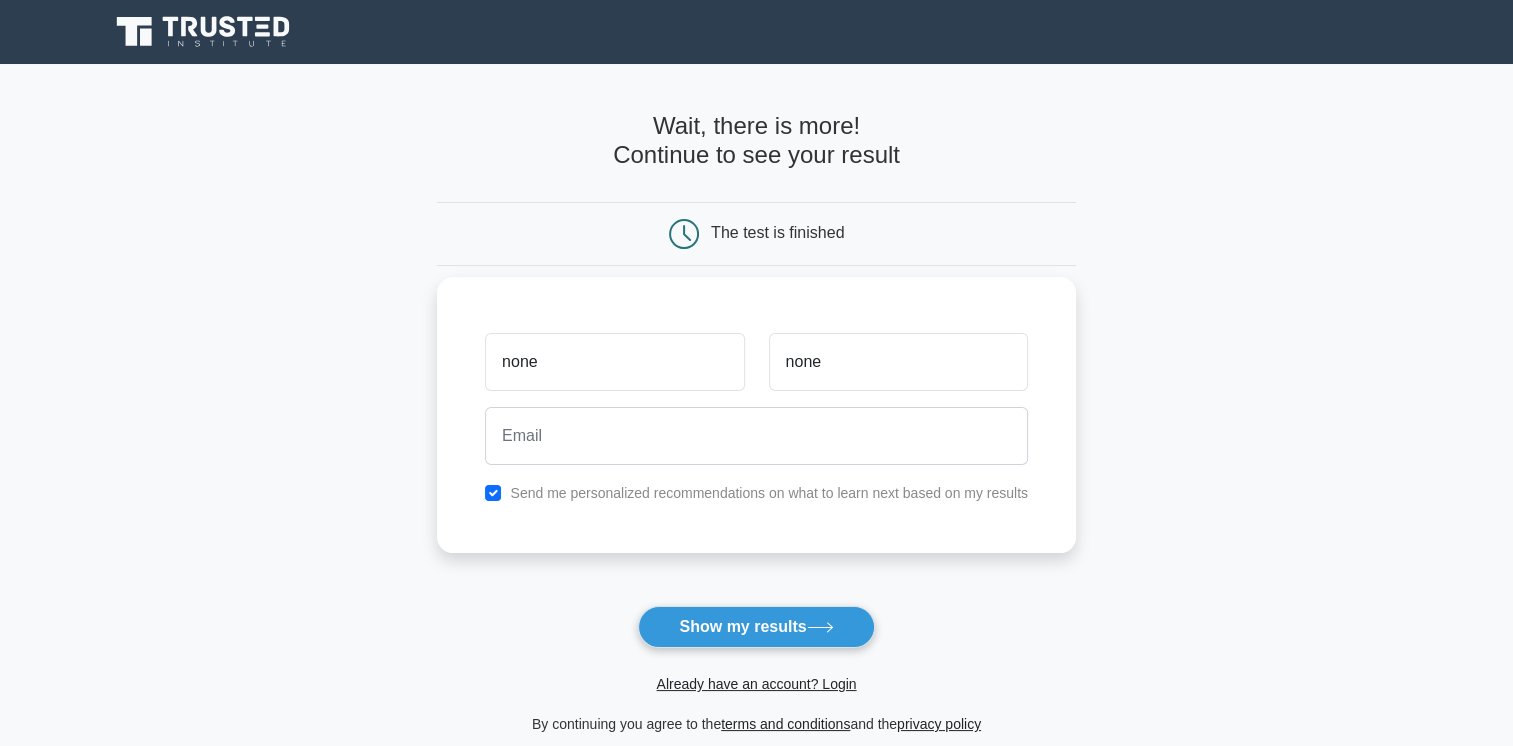 click on "Send me personalized recommendations on what to learn next based on my results" at bounding box center [756, 493] 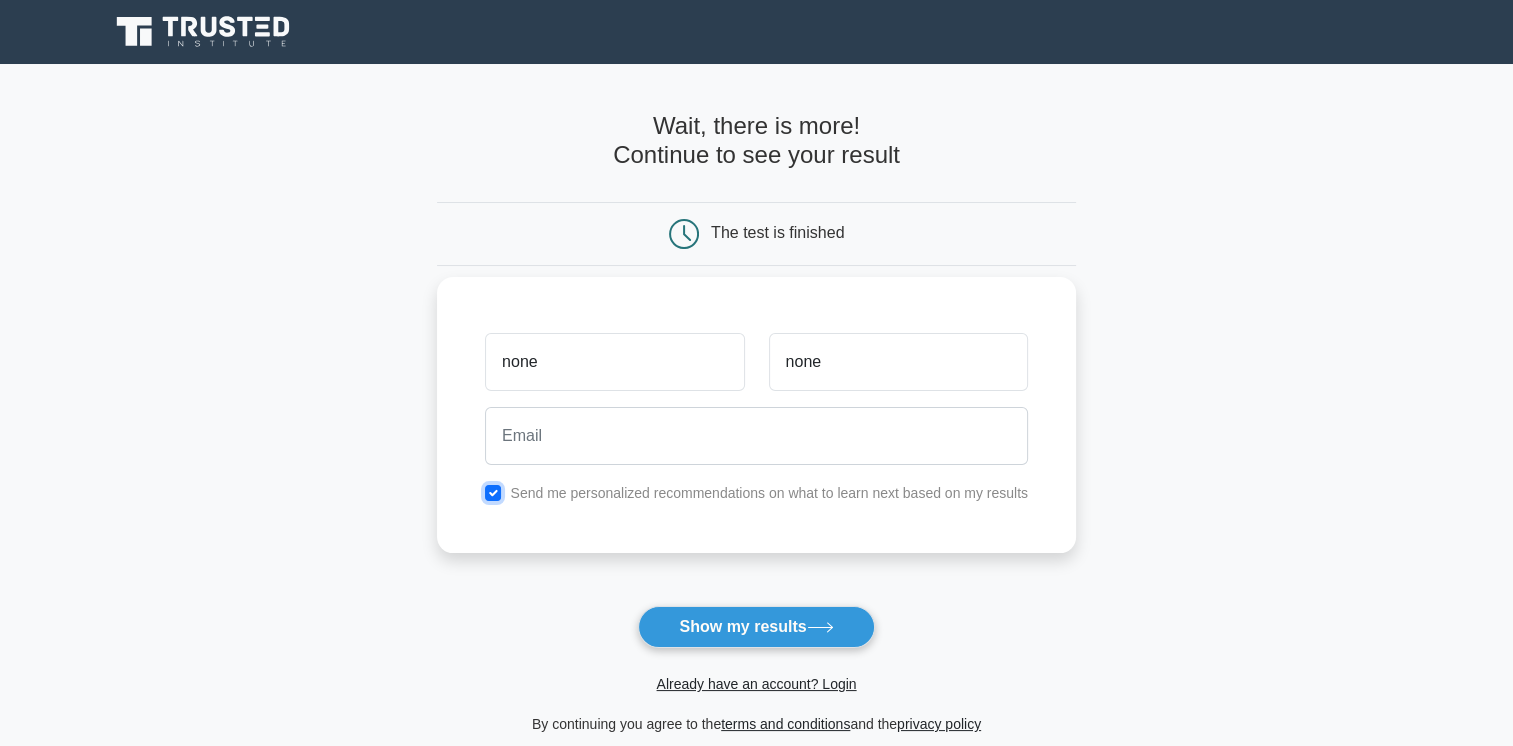 click at bounding box center (493, 493) 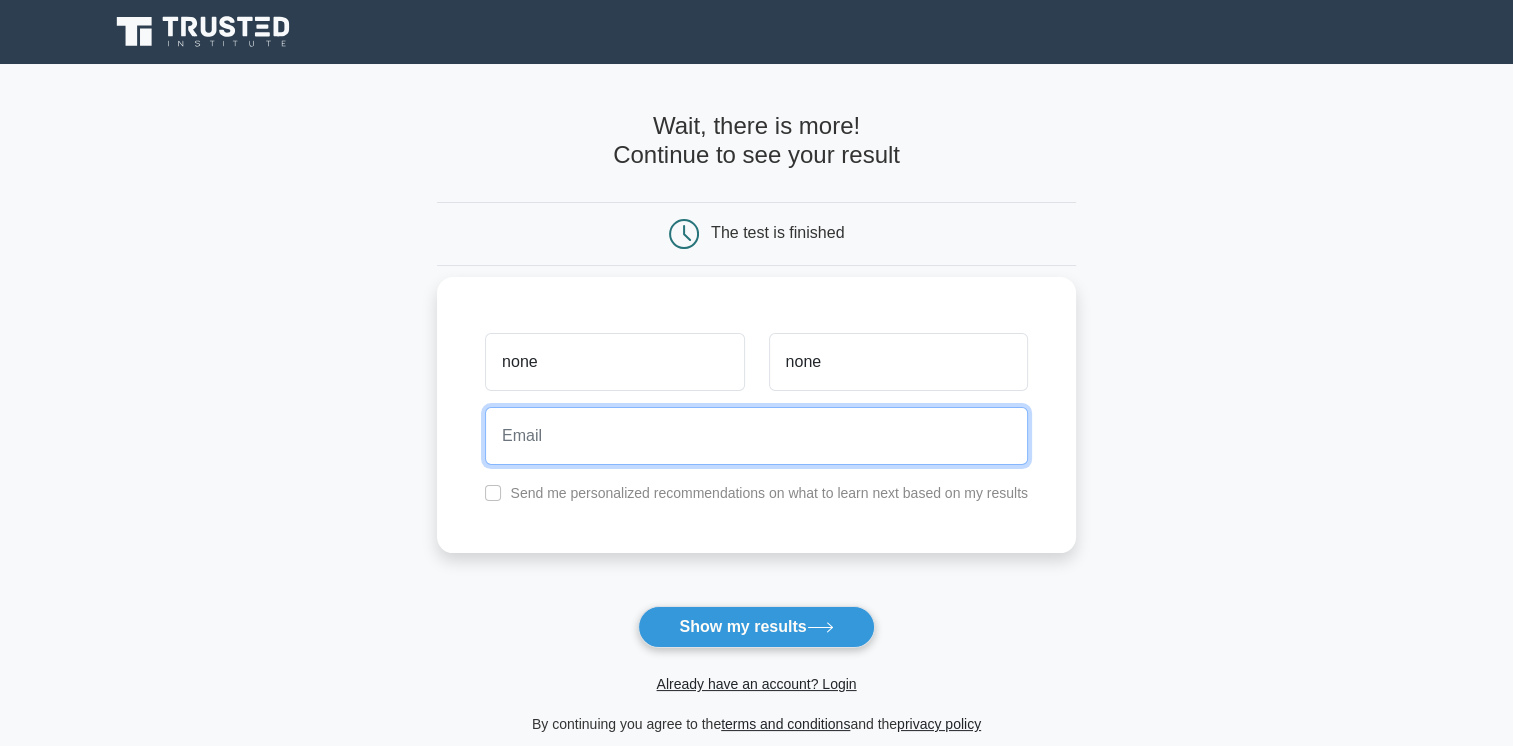 click at bounding box center (756, 436) 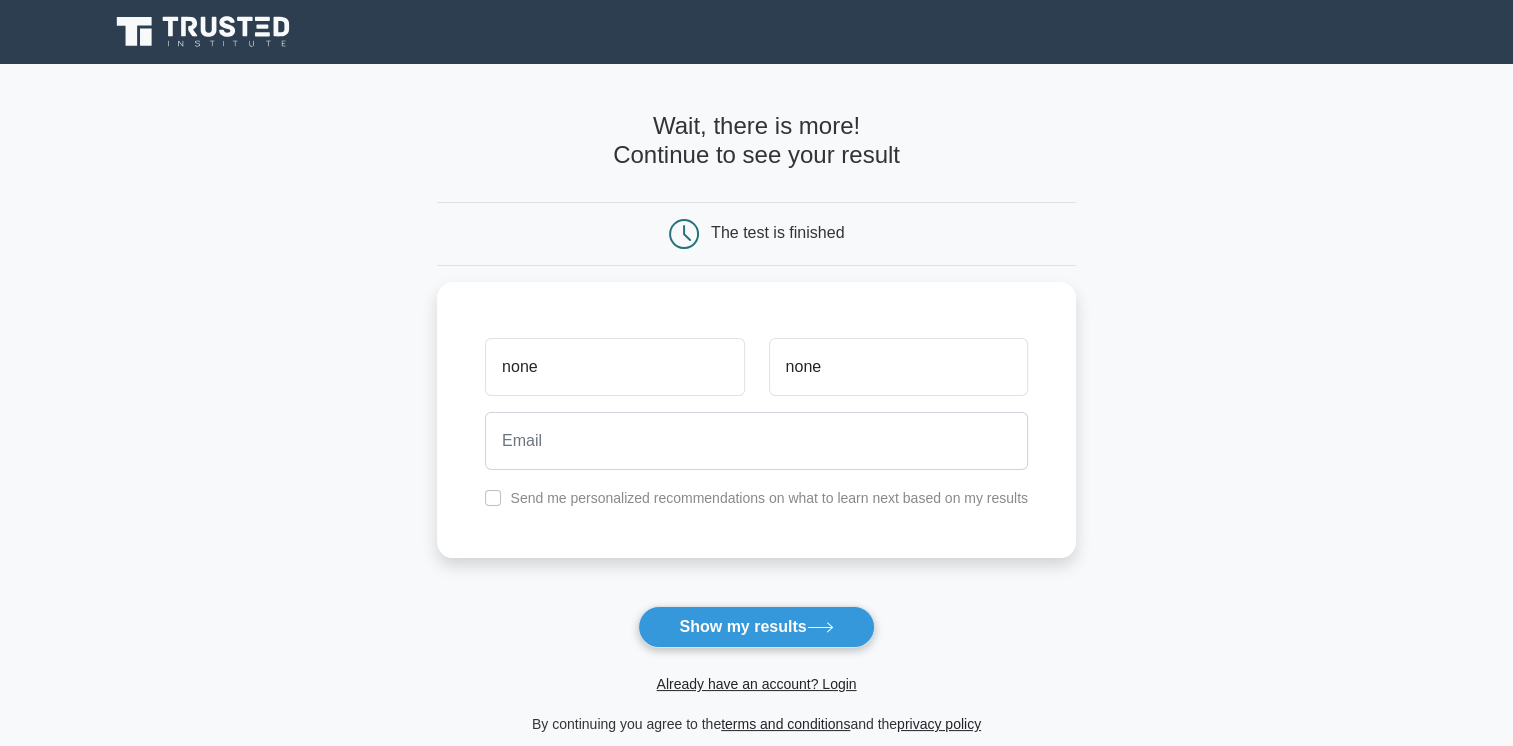 click on "Wait, there is more! Continue to see your result
The test is finished
[FIRST] [LAST]" at bounding box center [756, 424] 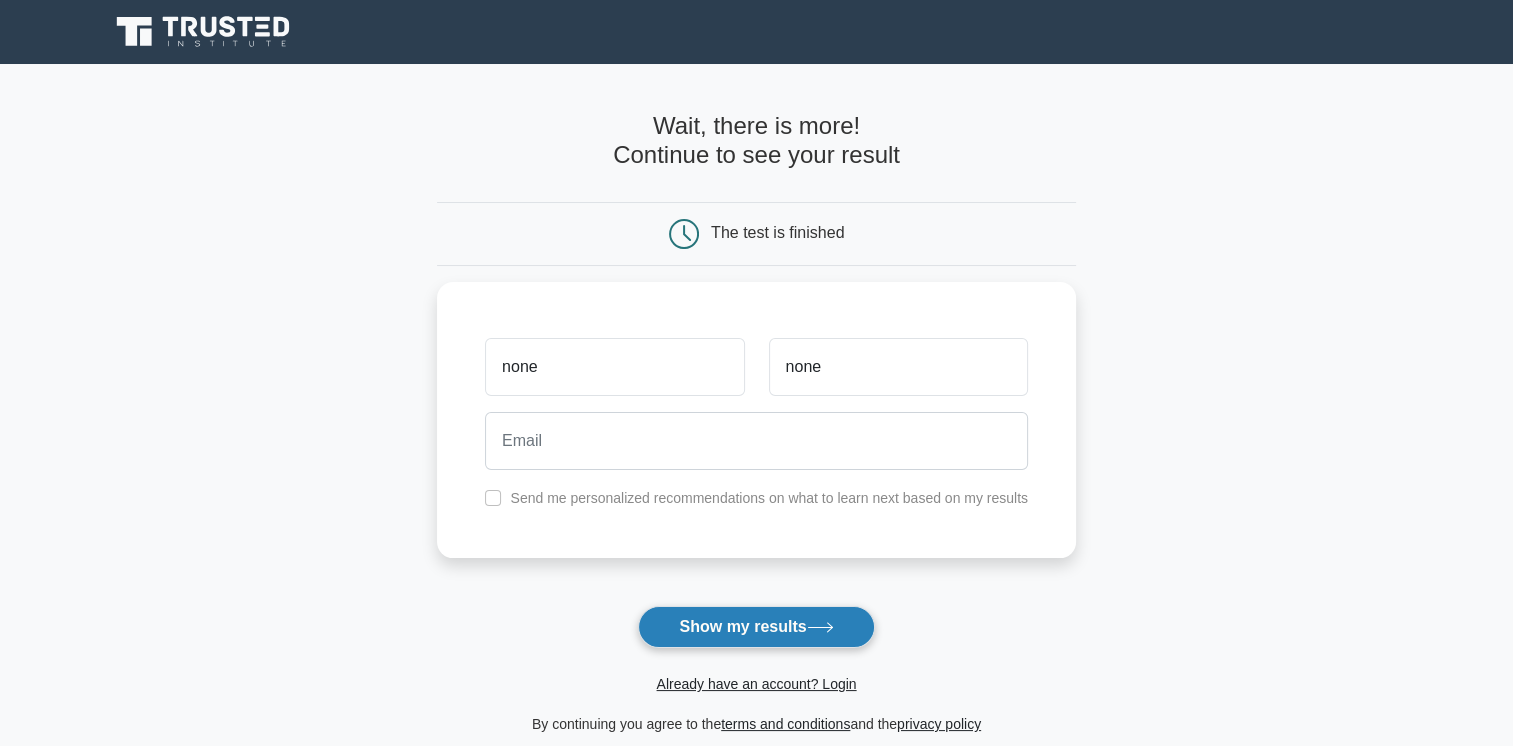click on "Show my results" at bounding box center [756, 627] 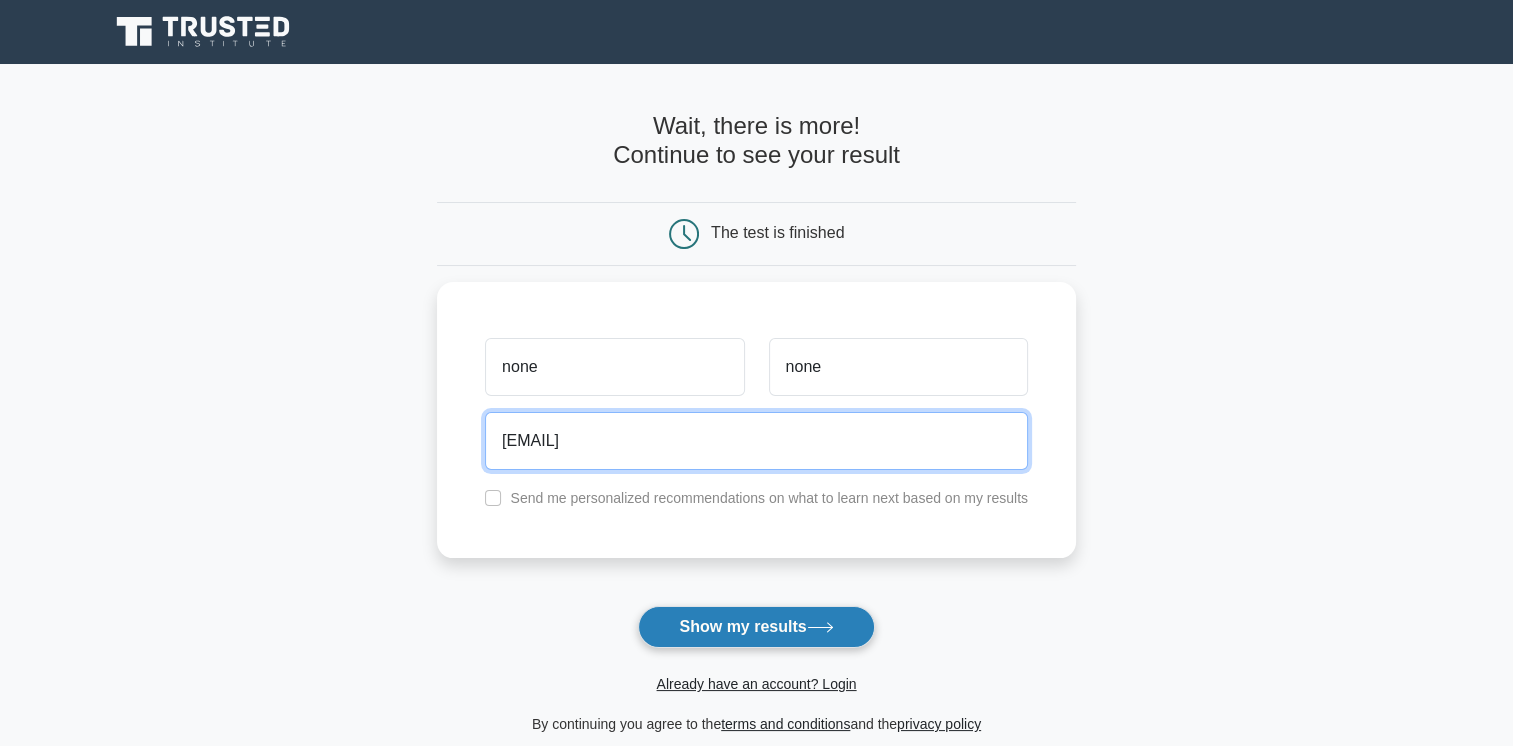 type on "[EMAIL]" 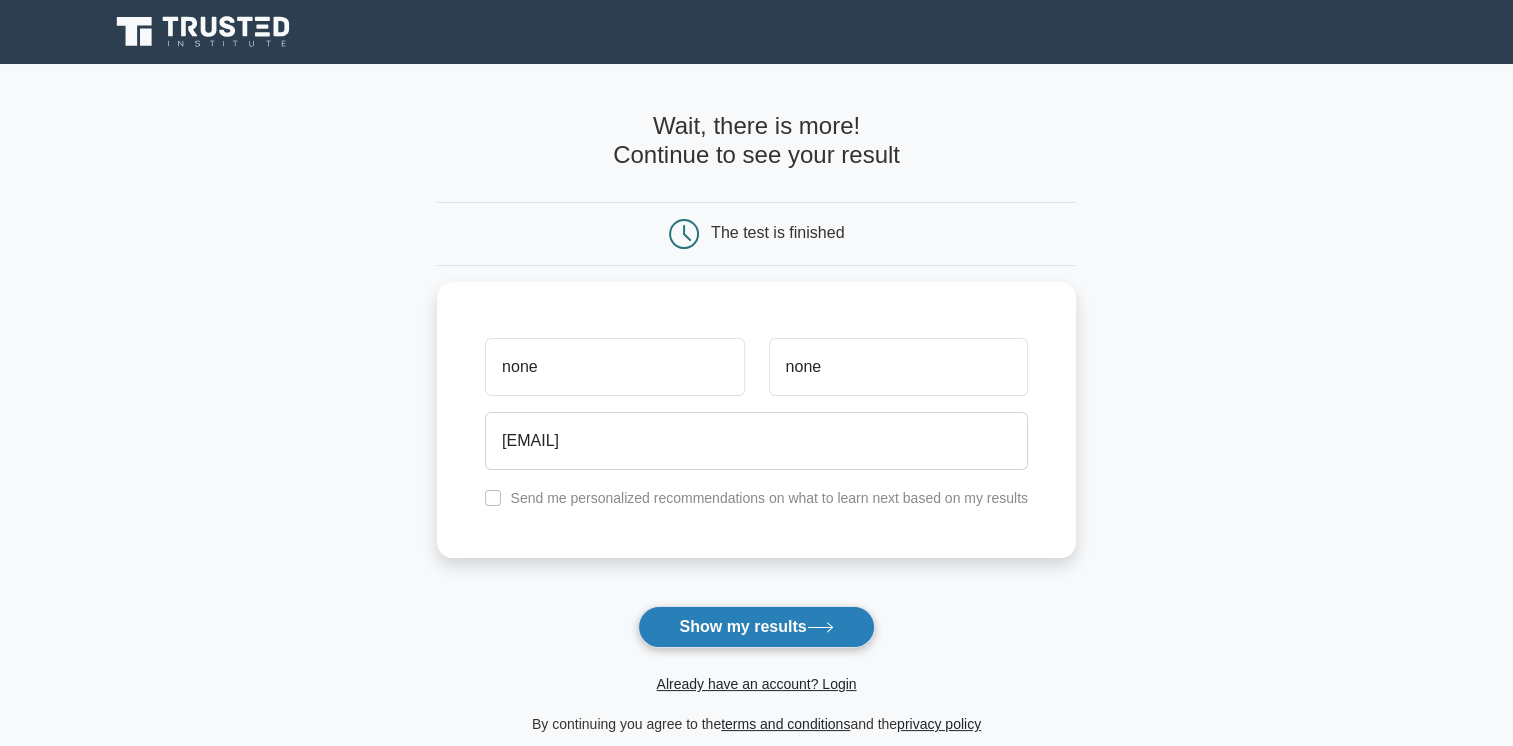 click on "Show my results" at bounding box center (756, 627) 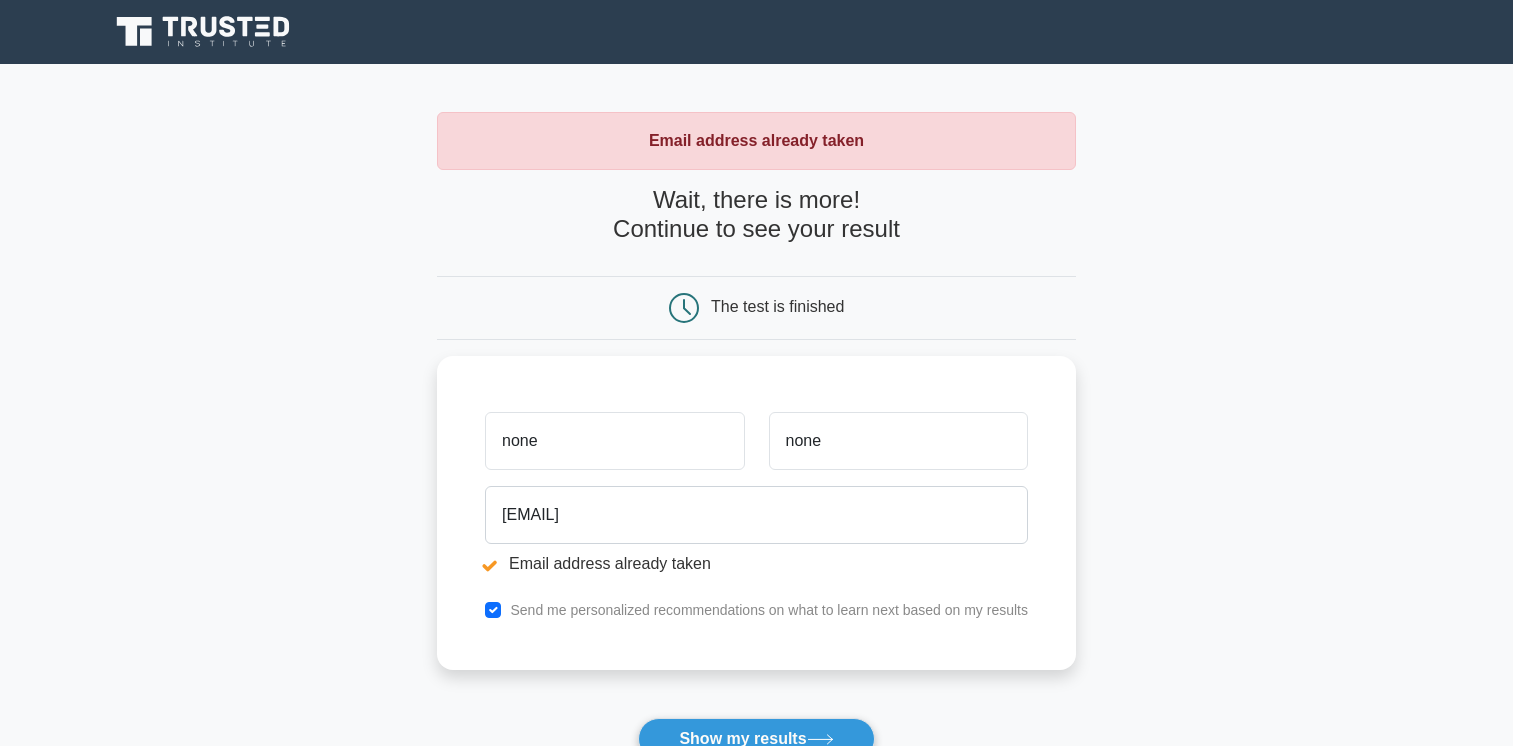 scroll, scrollTop: 0, scrollLeft: 0, axis: both 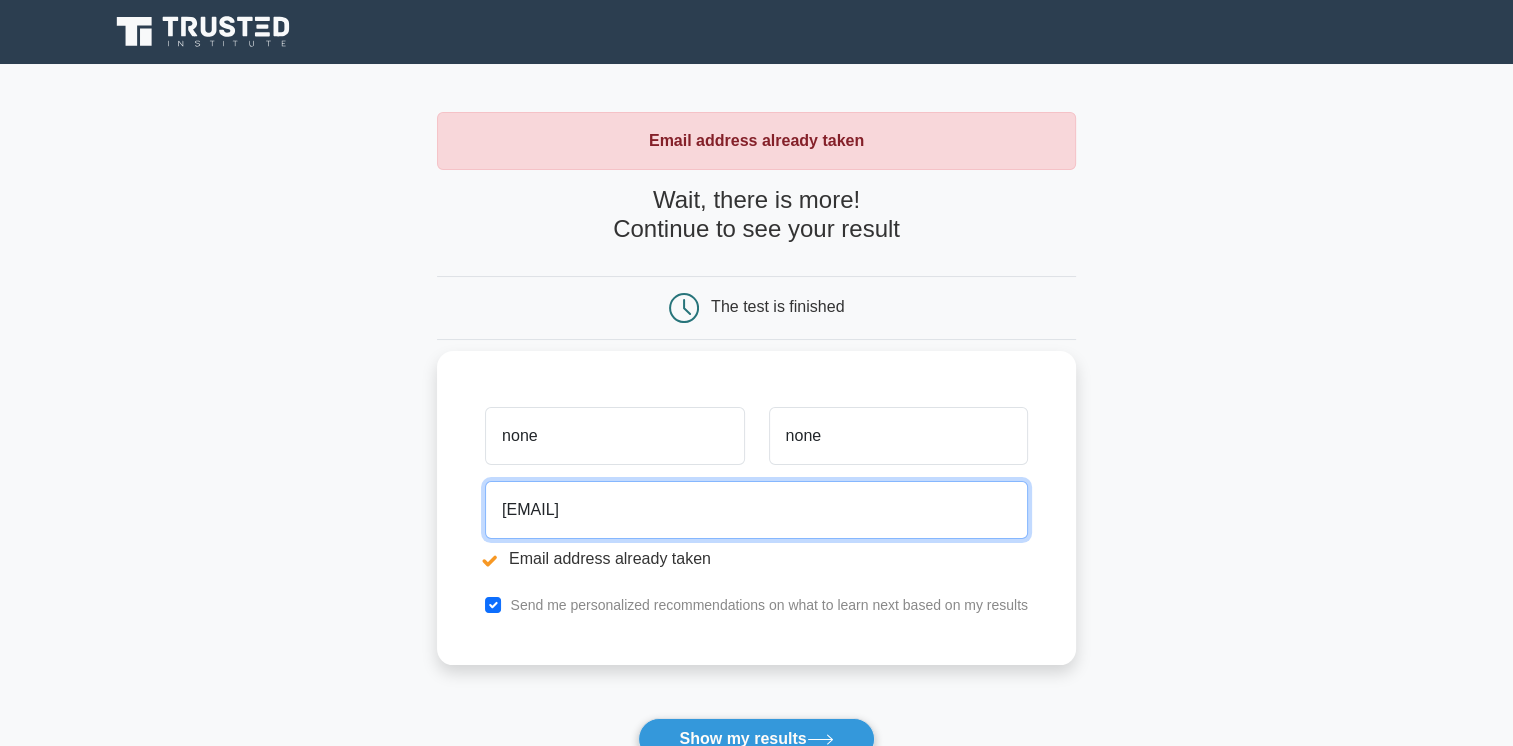 click on "none@aol.com" at bounding box center [756, 510] 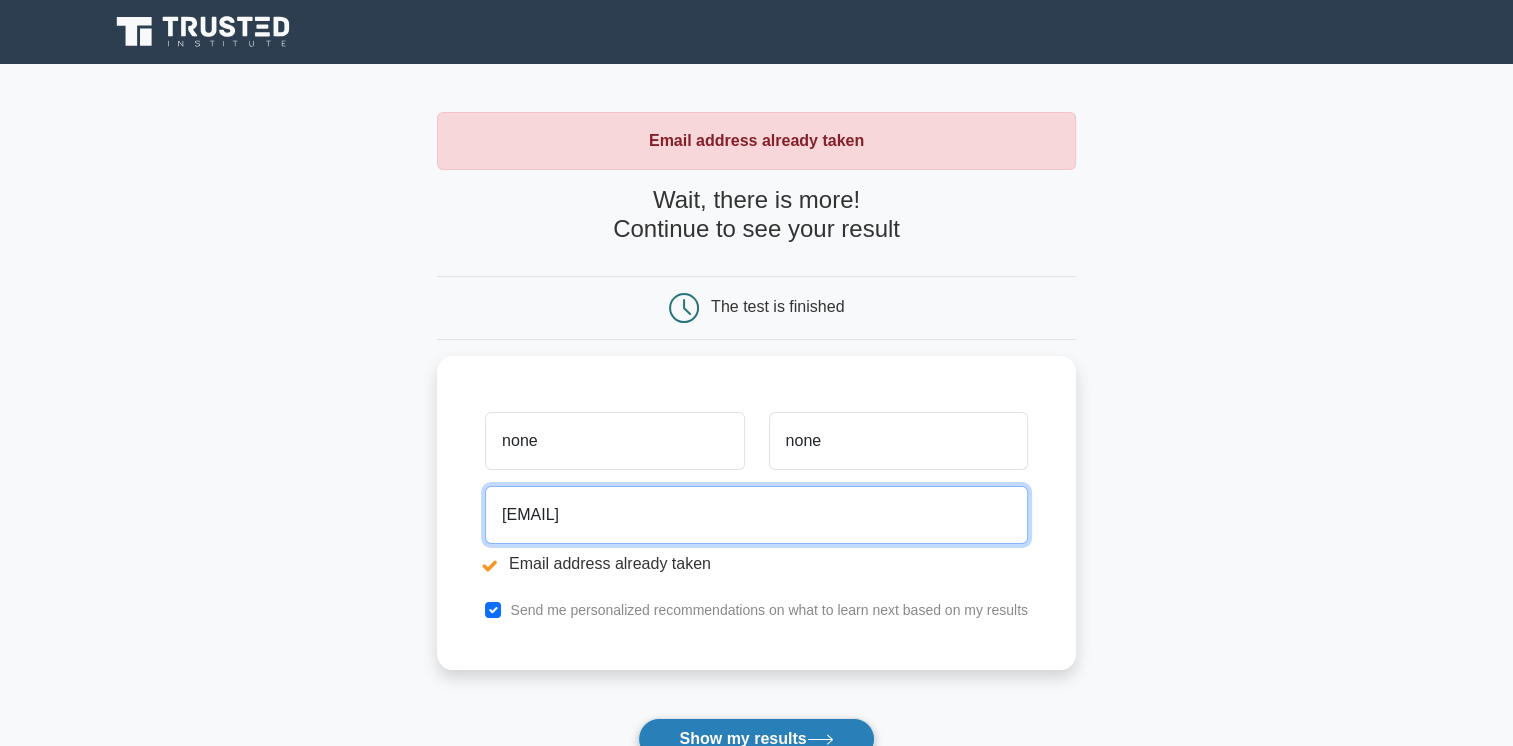 type on "none1@aol.com" 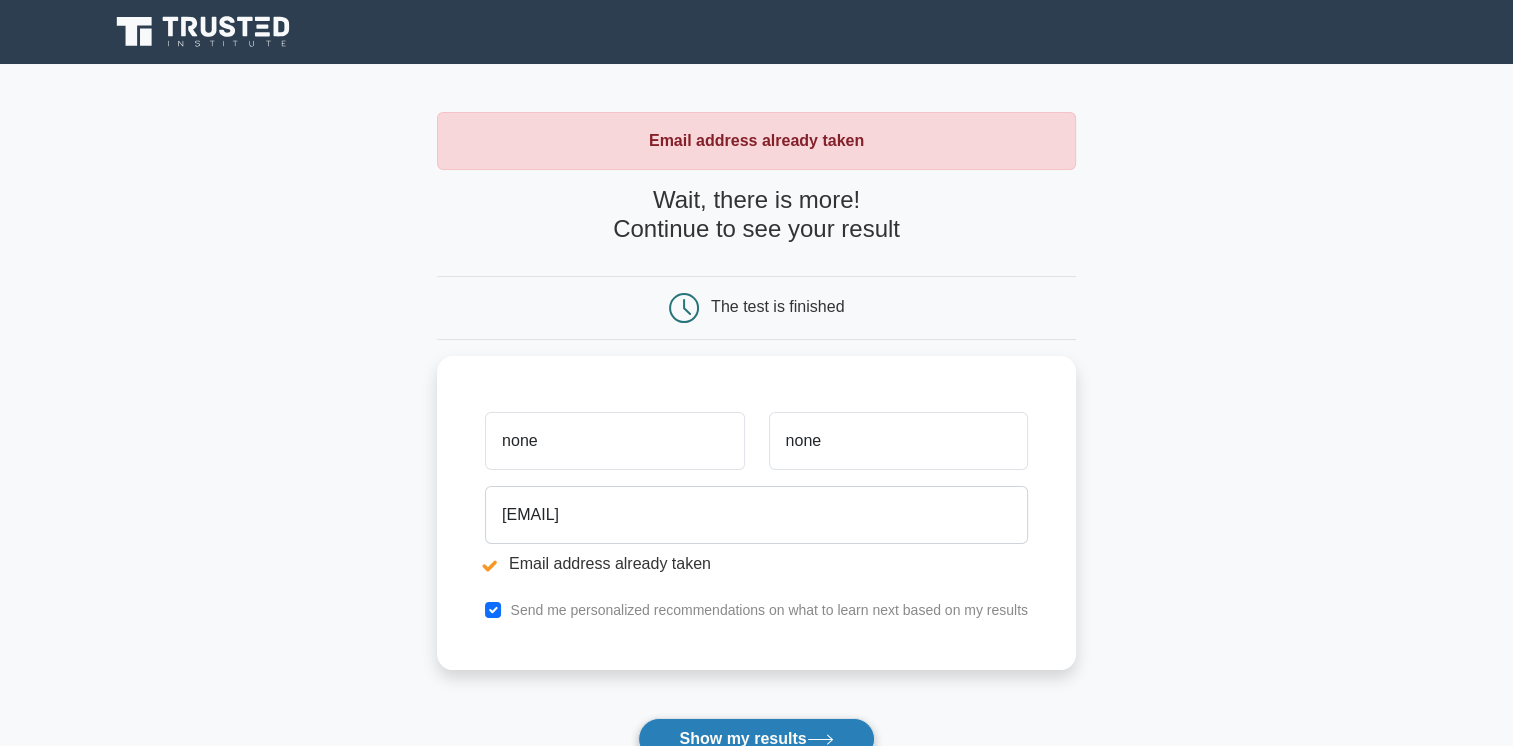 click on "Show my results" at bounding box center [756, 739] 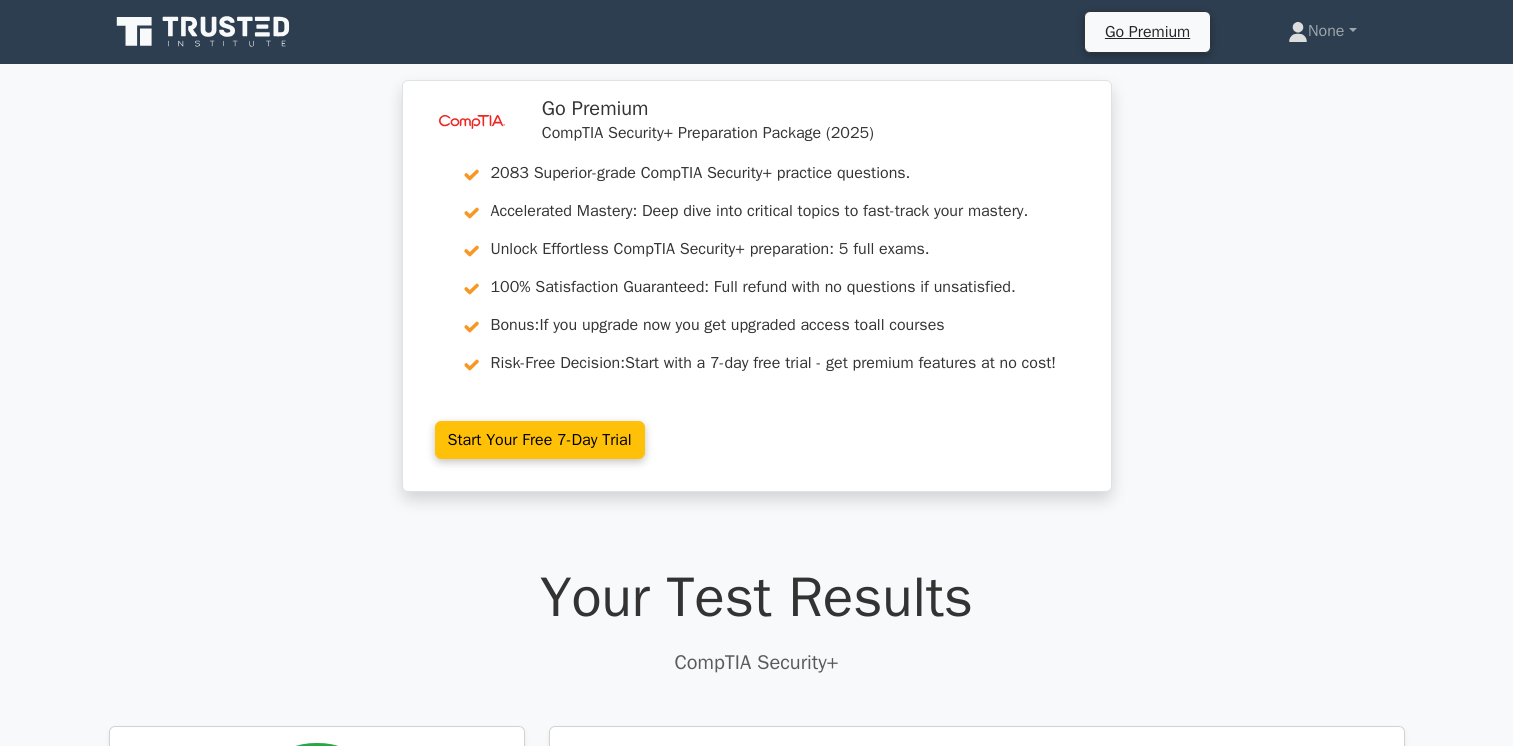 scroll, scrollTop: 0, scrollLeft: 0, axis: both 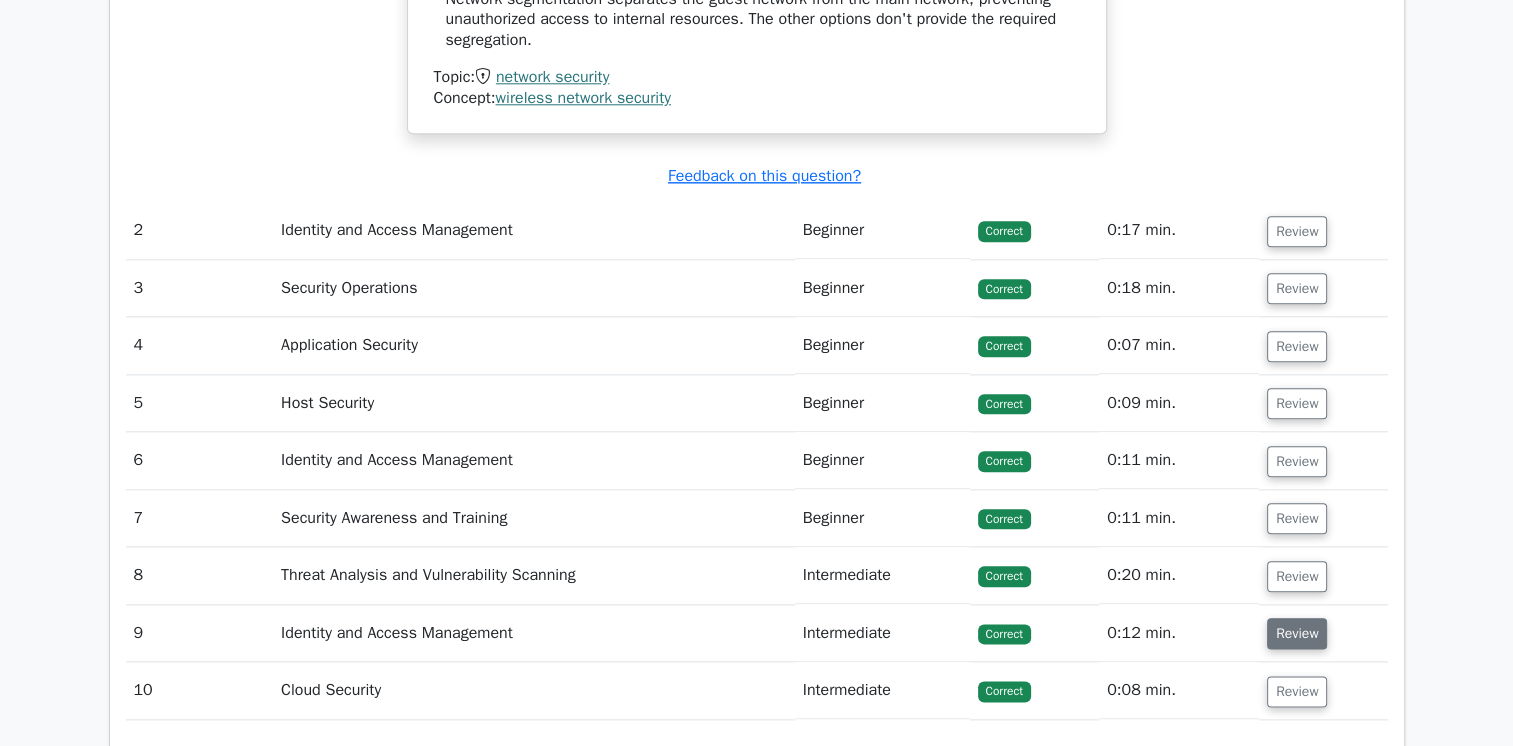 click on "Review" at bounding box center [1297, 633] 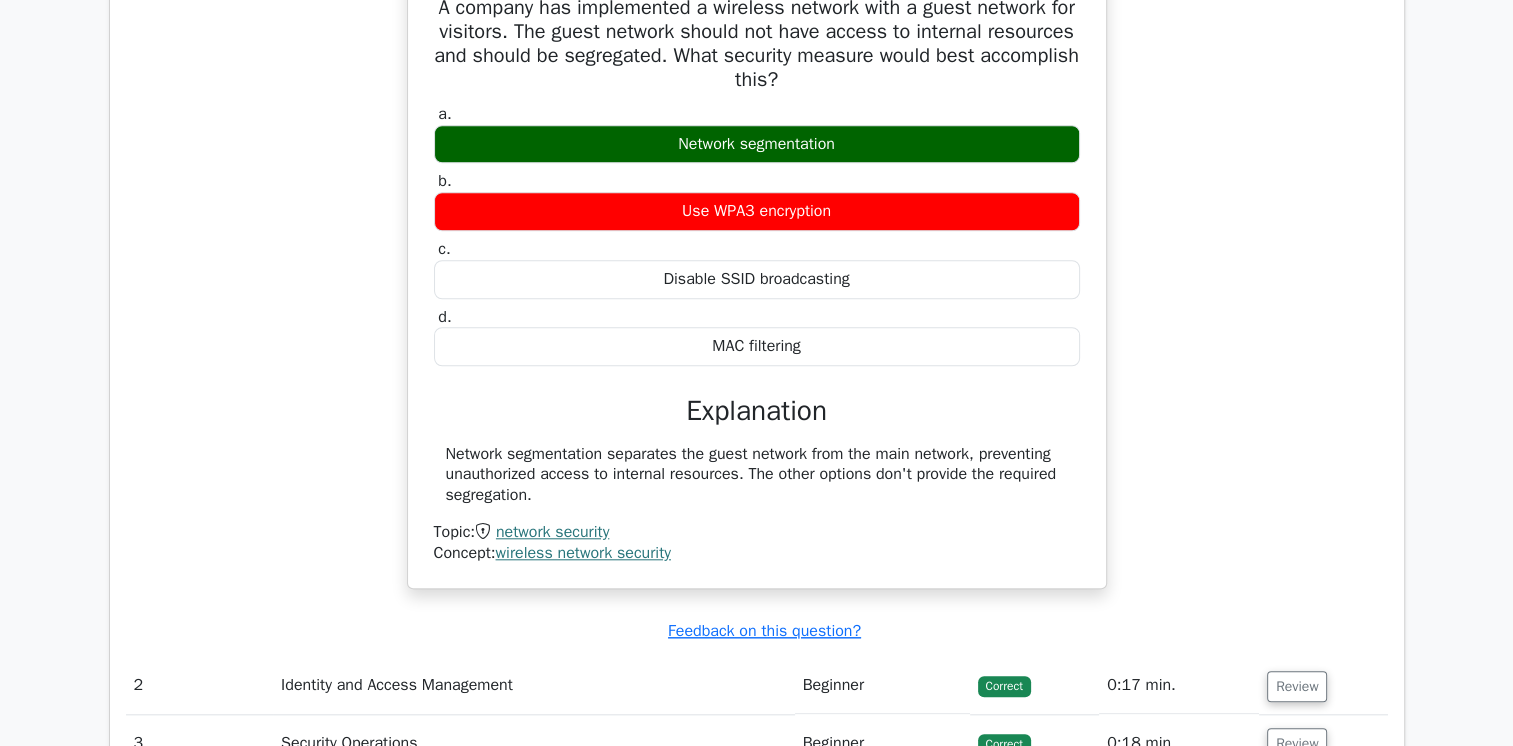 scroll, scrollTop: 1771, scrollLeft: 0, axis: vertical 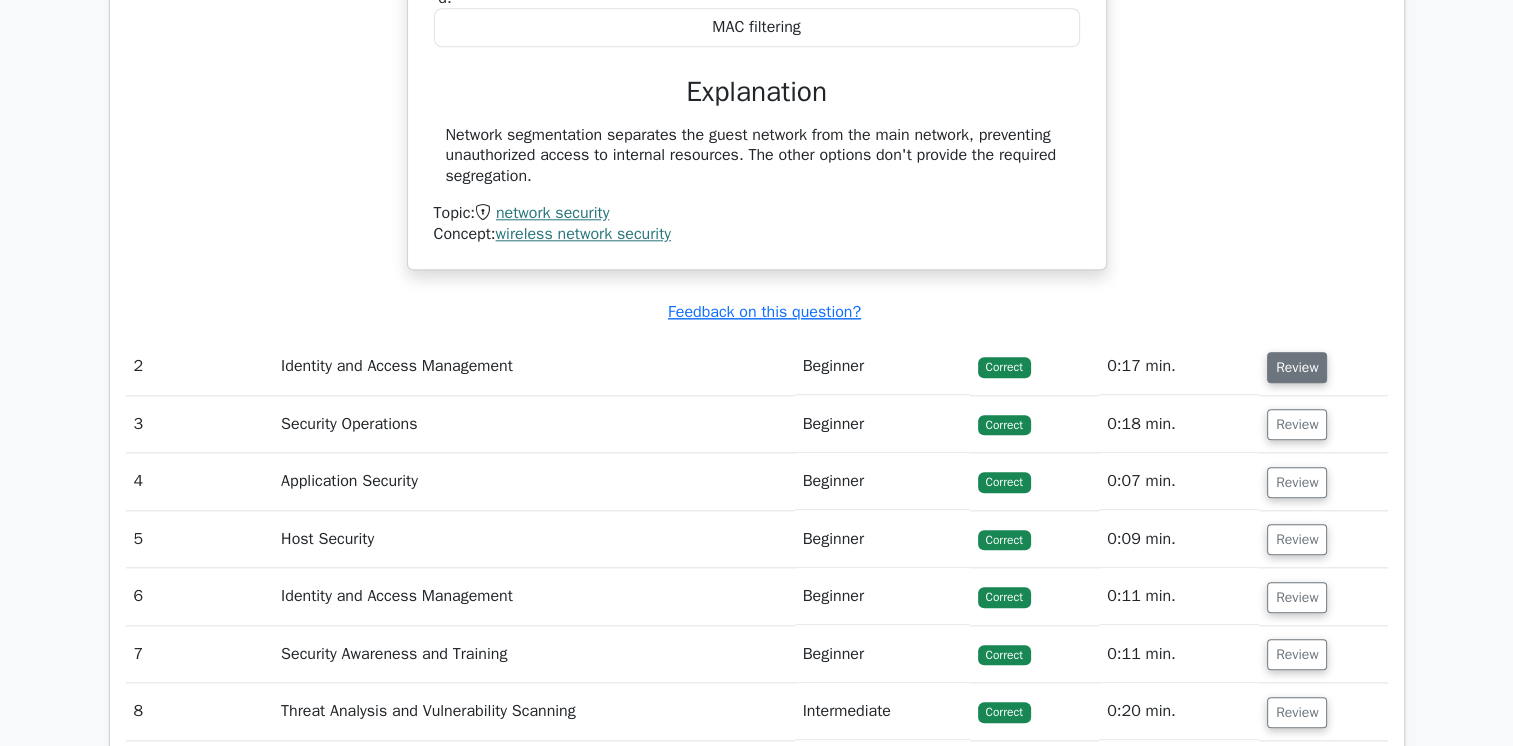 click on "Review" at bounding box center [1297, 367] 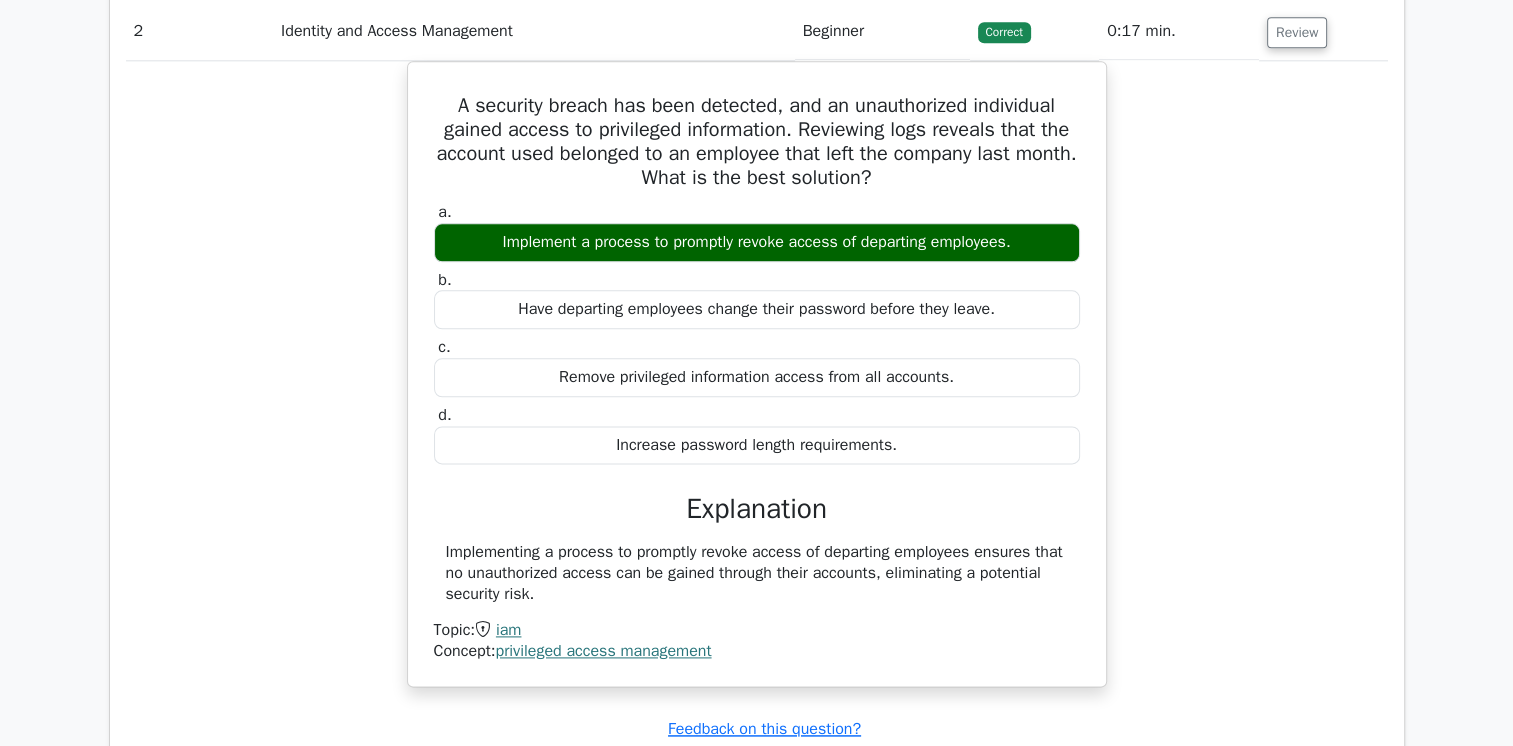 scroll, scrollTop: 0, scrollLeft: 0, axis: both 